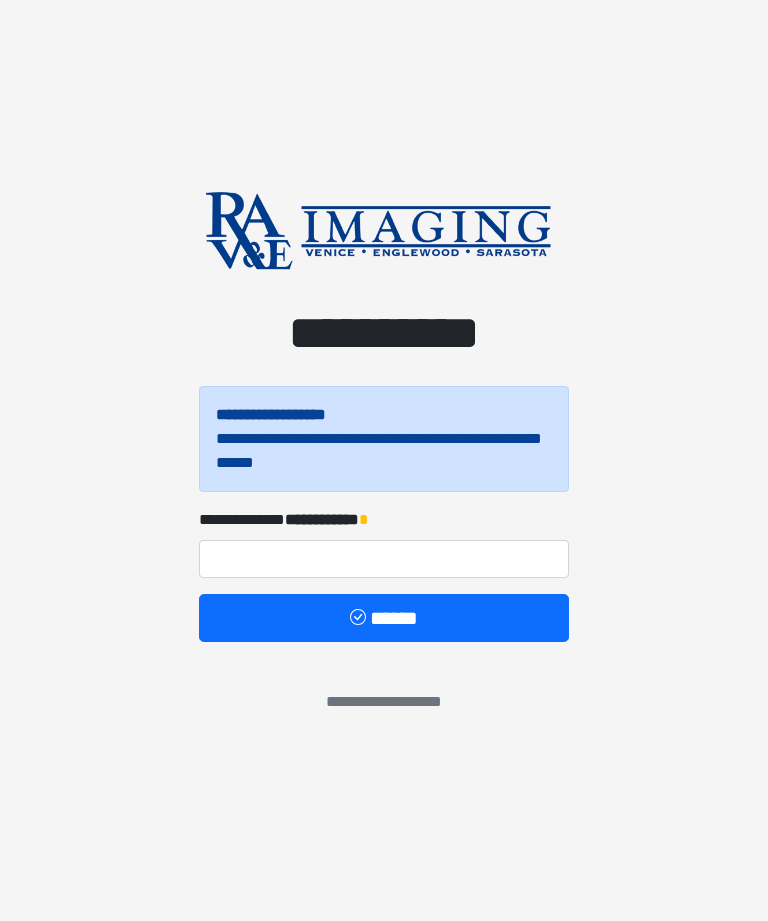 scroll, scrollTop: 0, scrollLeft: 0, axis: both 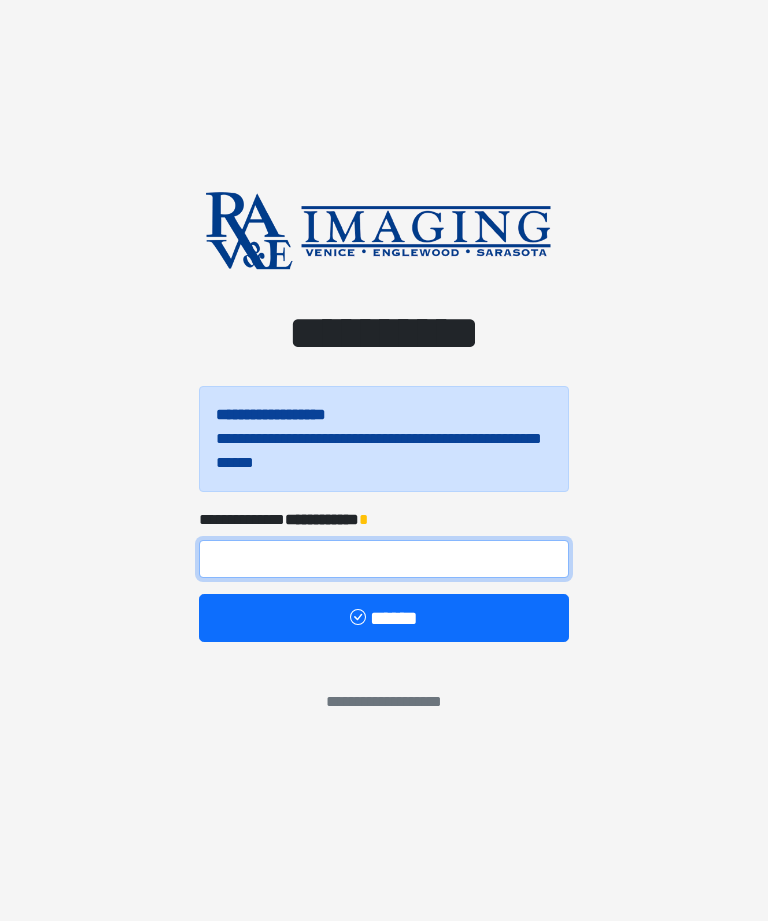 click at bounding box center (384, 559) 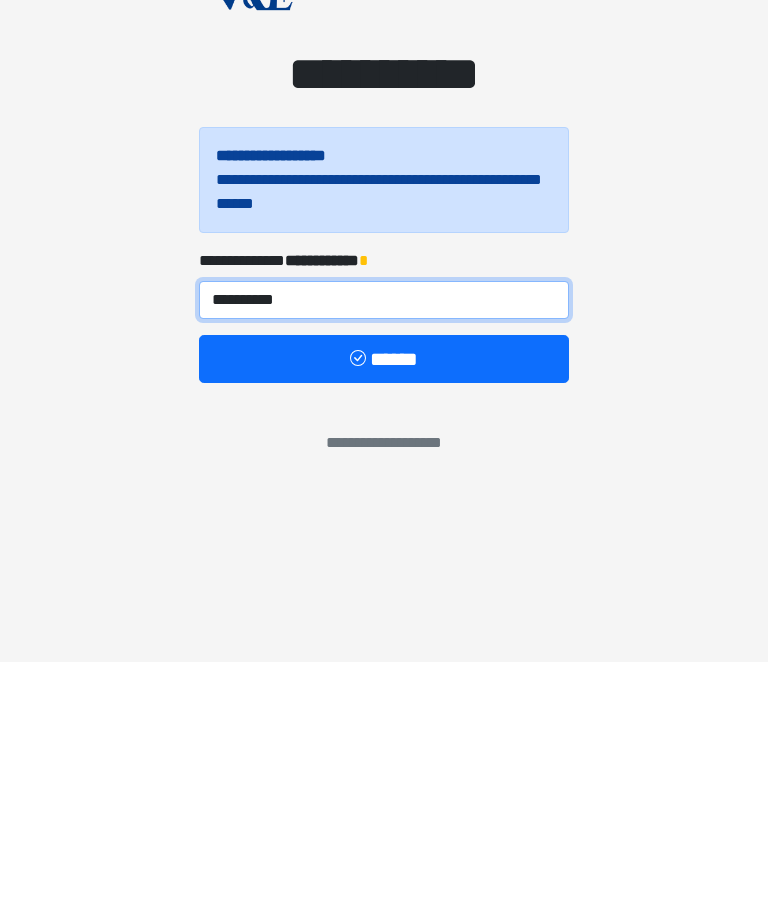 type on "**********" 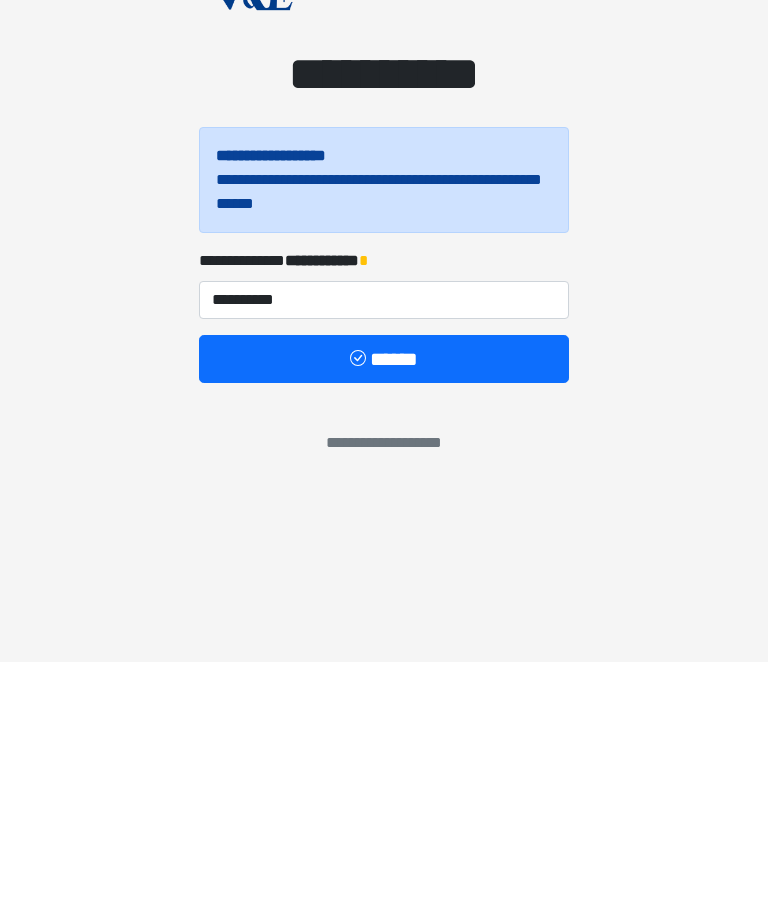 click on "******" at bounding box center (384, 618) 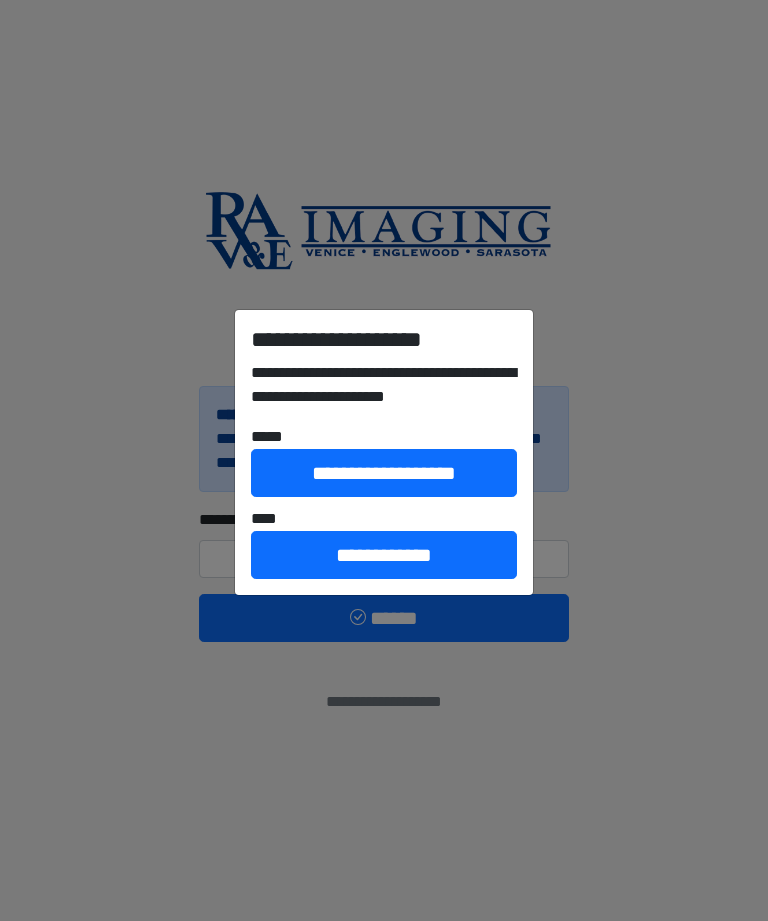 click on "**********" at bounding box center [384, 555] 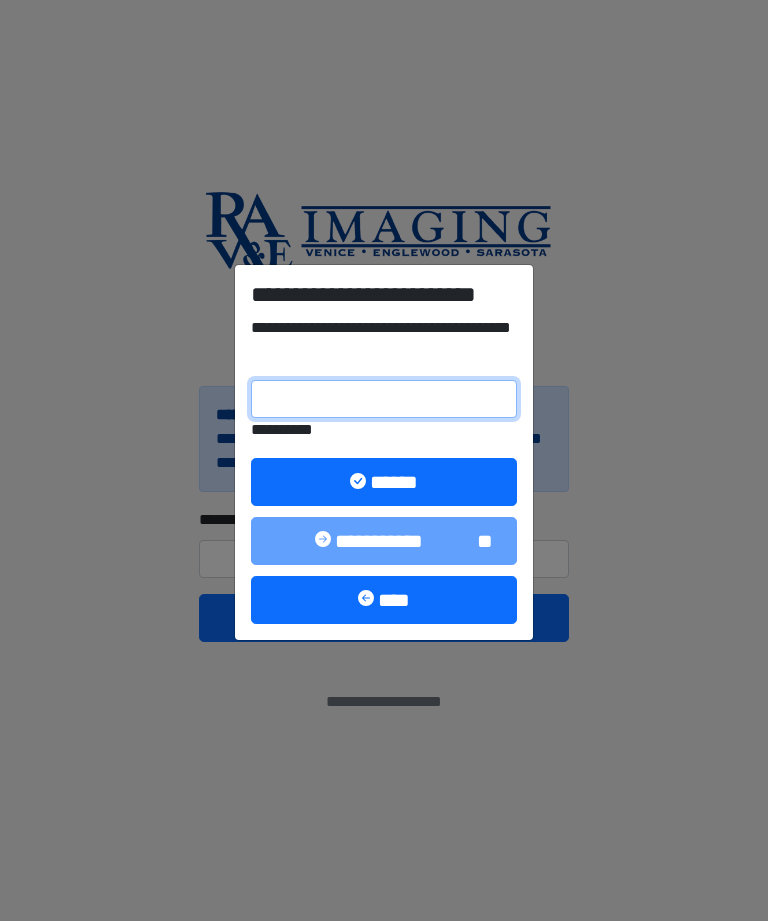 click on "**********" at bounding box center (384, 399) 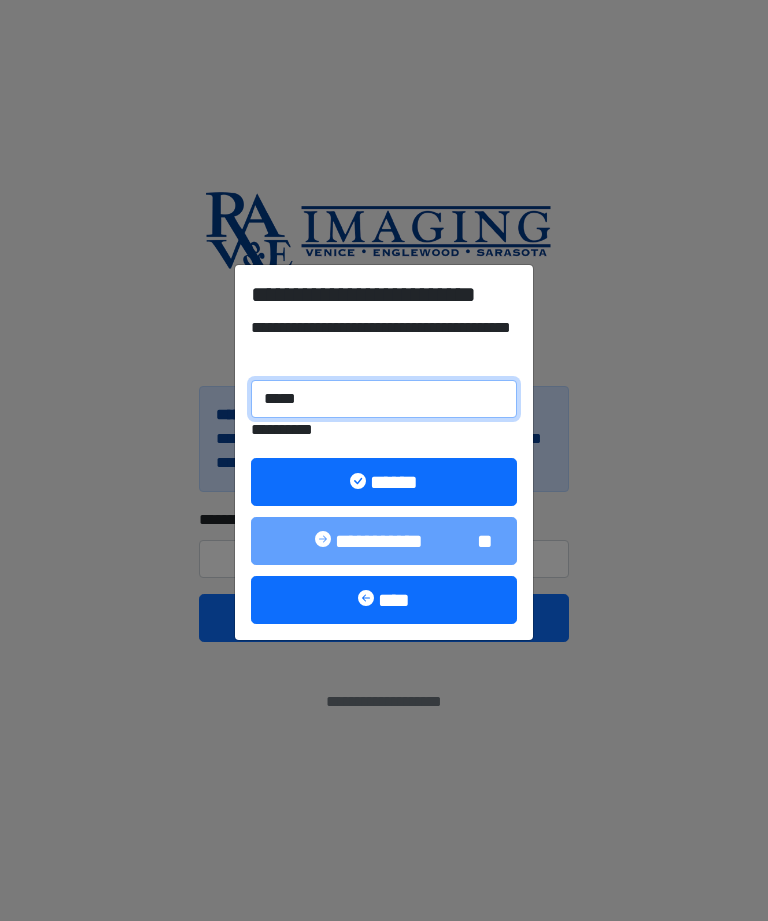 type on "******" 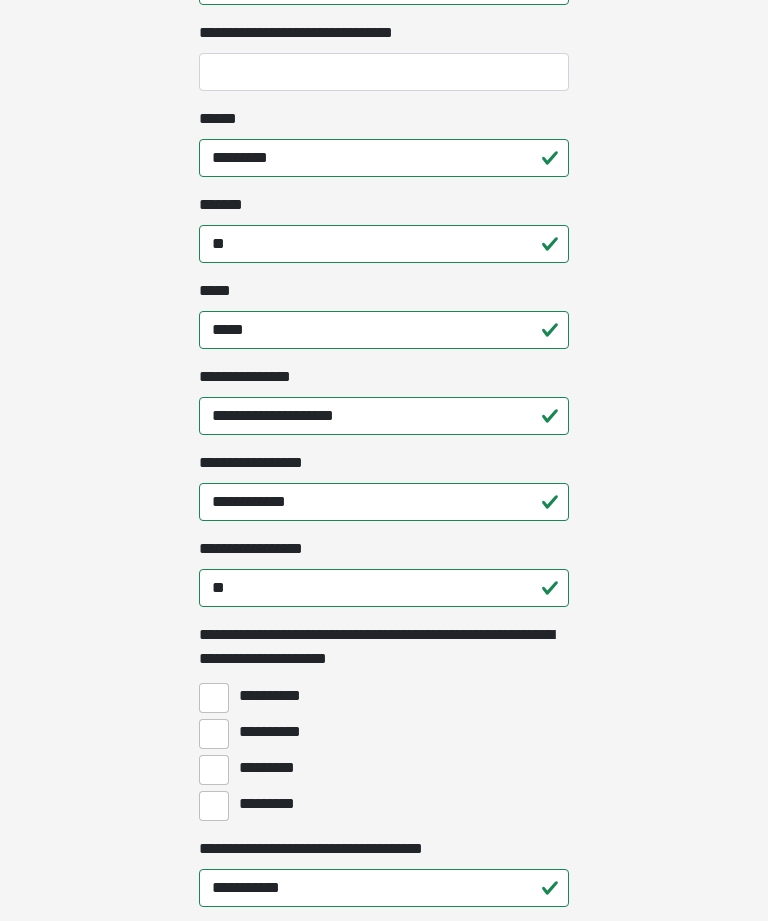 scroll, scrollTop: 1099, scrollLeft: 0, axis: vertical 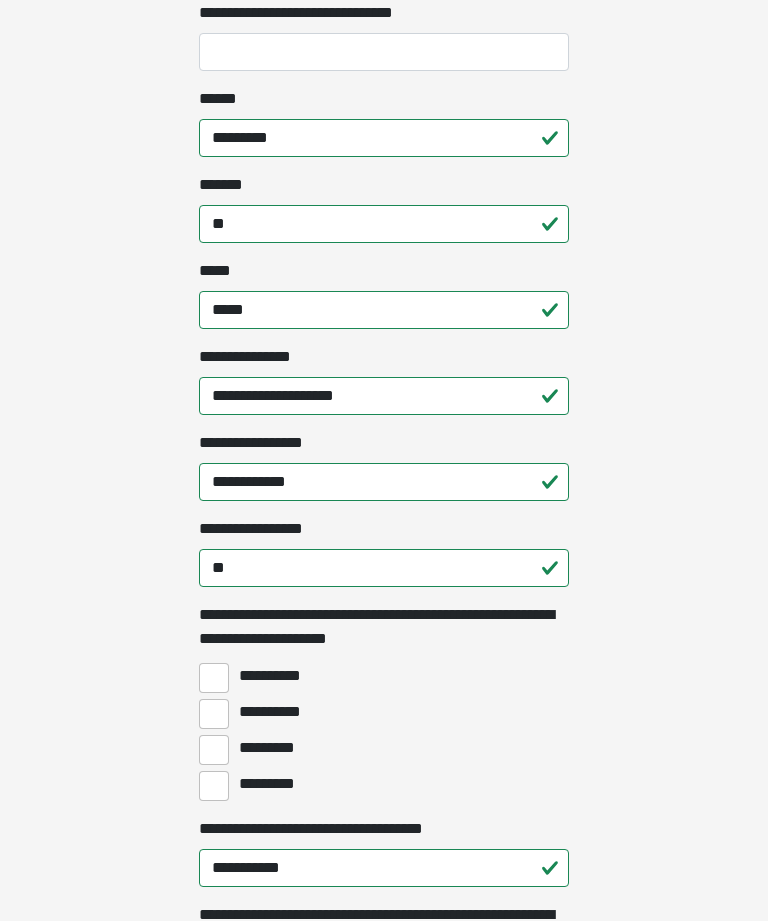 click on "**********" at bounding box center (384, -639) 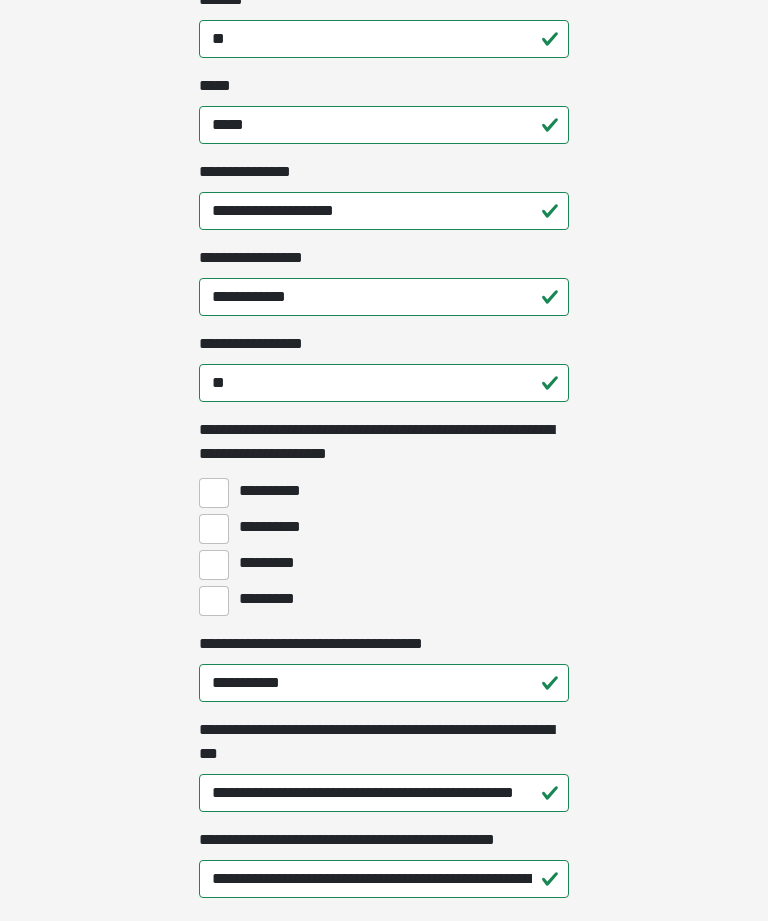 scroll, scrollTop: 1286, scrollLeft: 0, axis: vertical 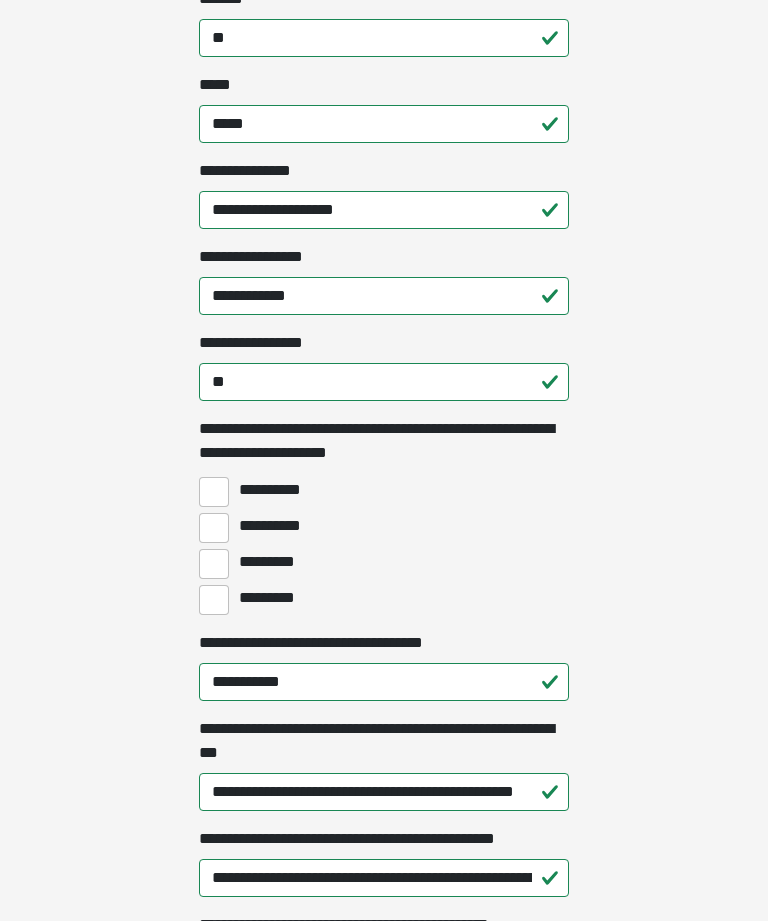 click on "**********" at bounding box center [214, 528] 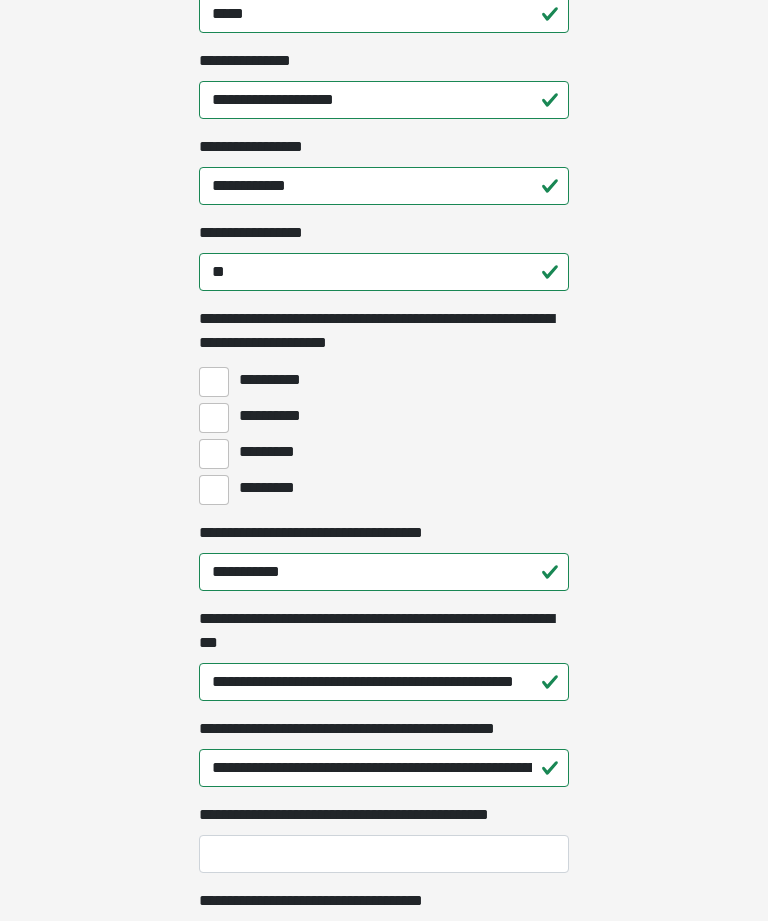 scroll, scrollTop: 1422, scrollLeft: 0, axis: vertical 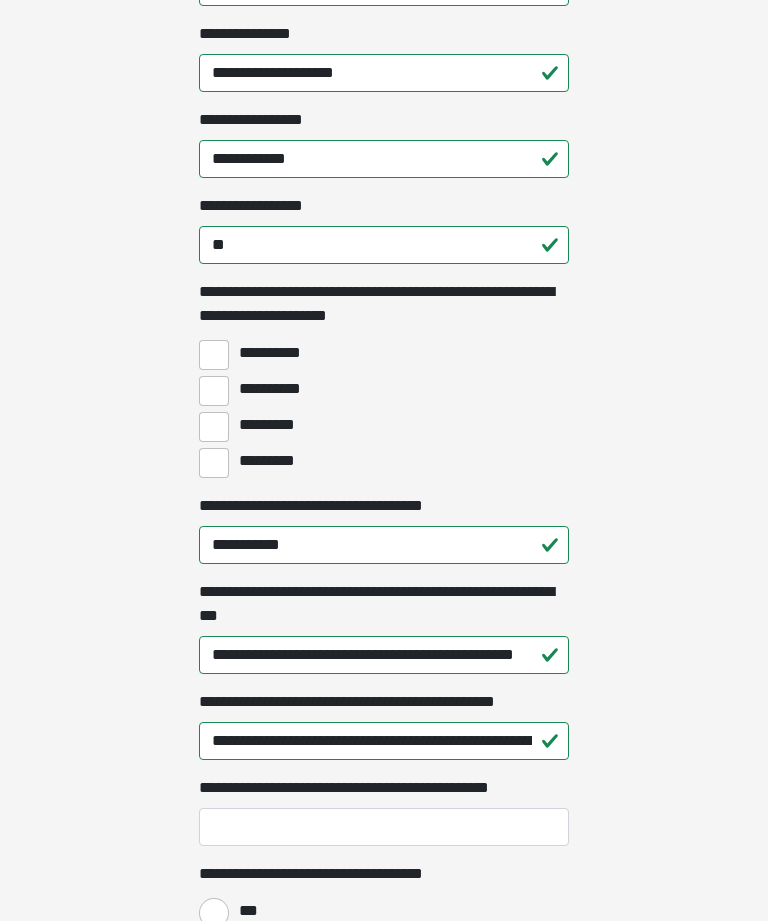 click on "**********" at bounding box center [384, -962] 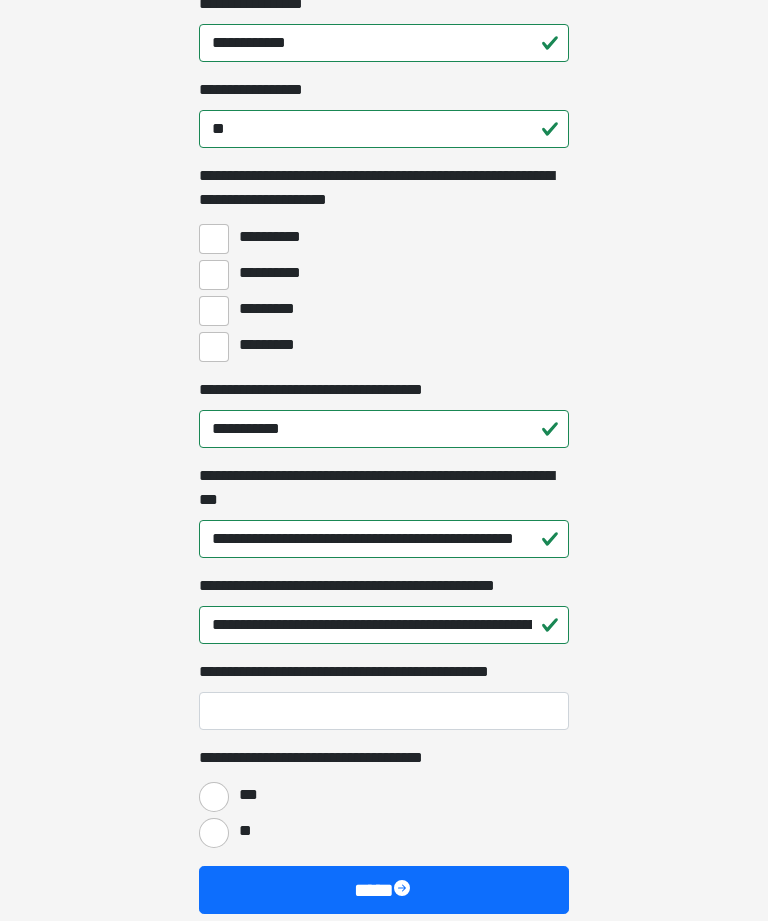 scroll, scrollTop: 1571, scrollLeft: 0, axis: vertical 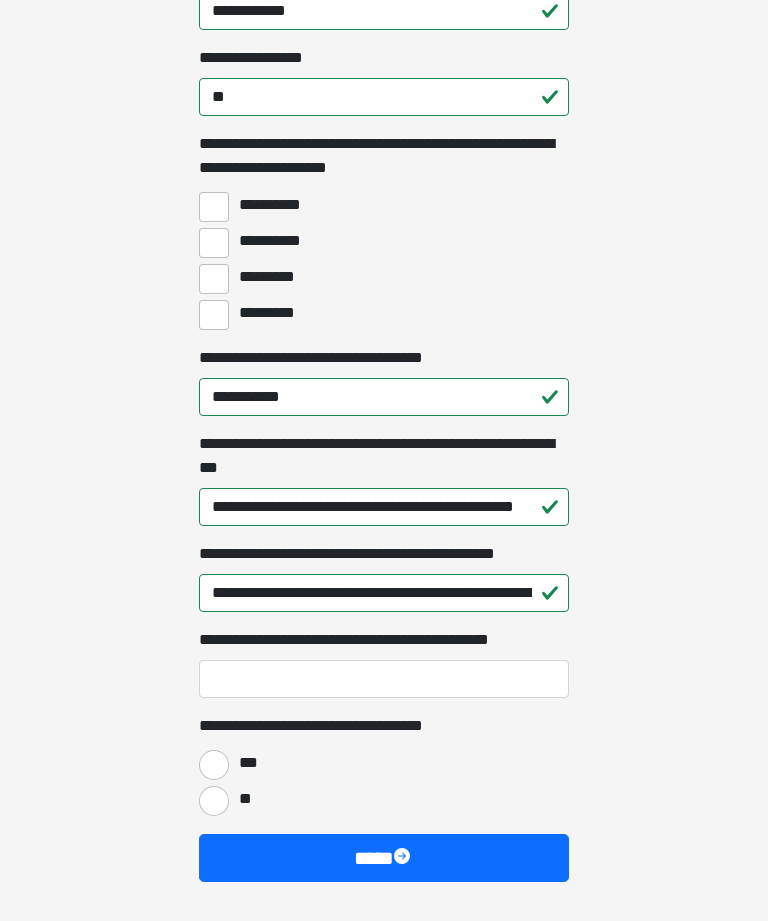 click on "***" at bounding box center (214, 765) 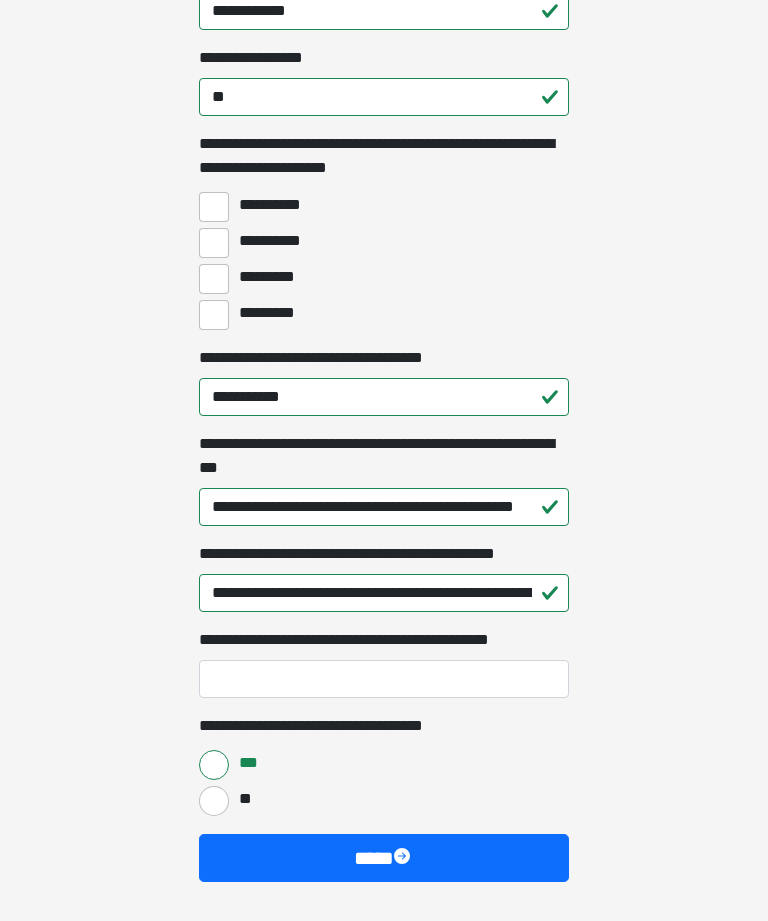 click at bounding box center (404, 858) 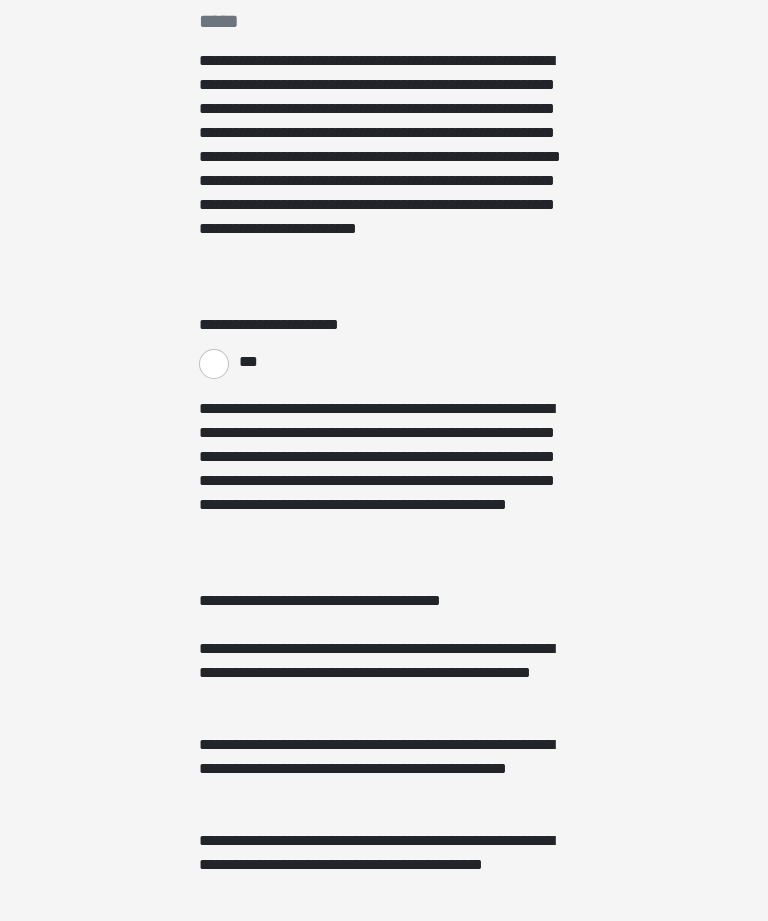 scroll, scrollTop: 0, scrollLeft: 0, axis: both 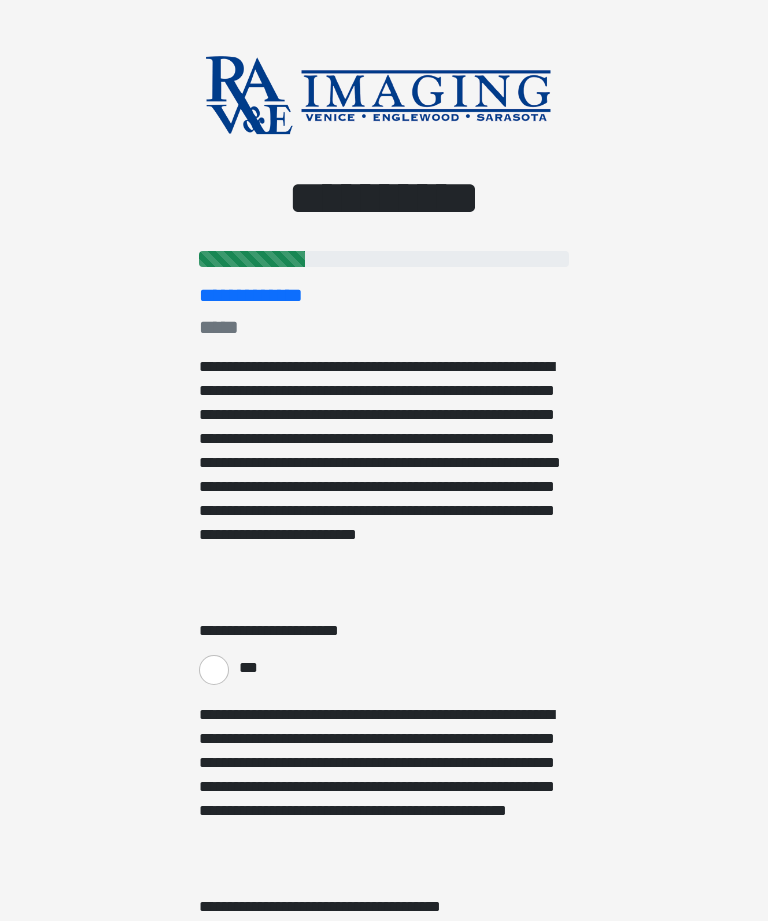click on "***" at bounding box center (214, 670) 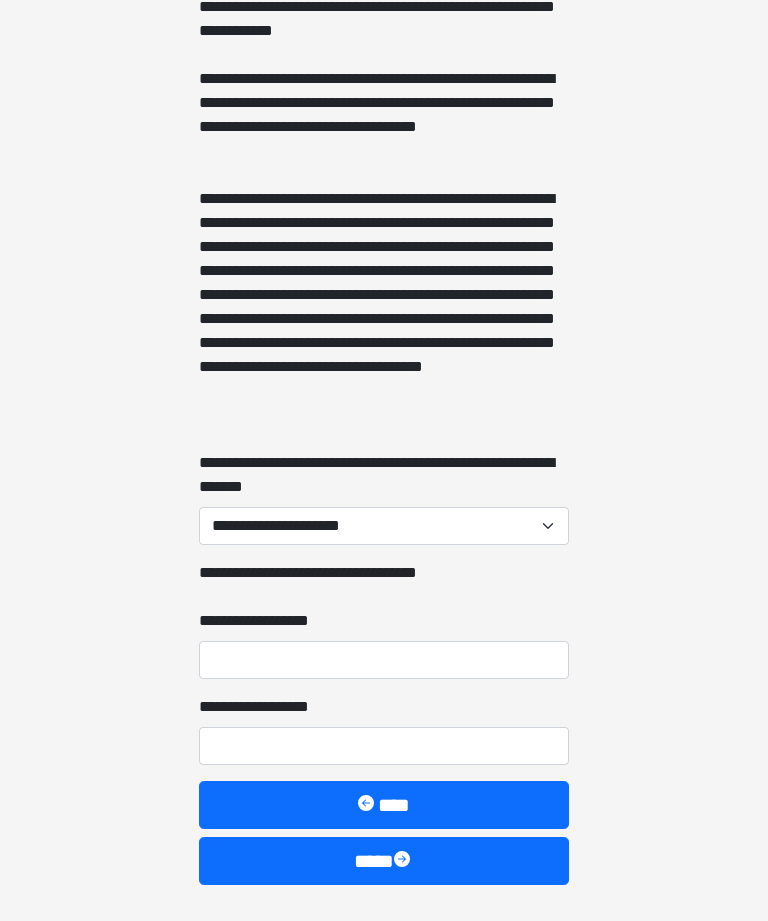scroll, scrollTop: 1791, scrollLeft: 0, axis: vertical 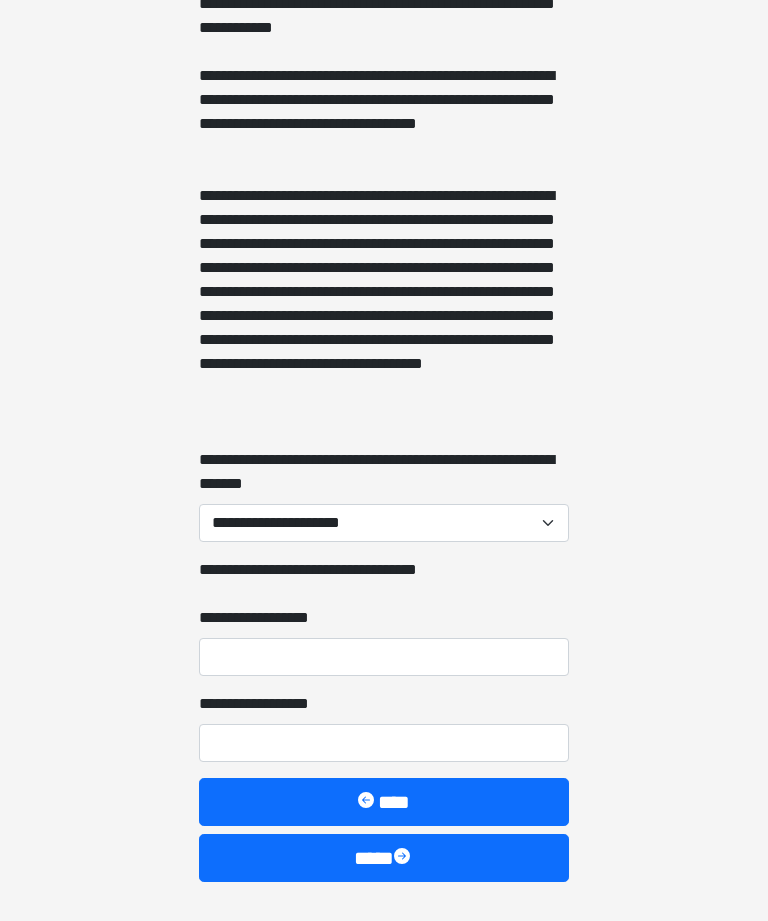 click on "**********" at bounding box center (384, 523) 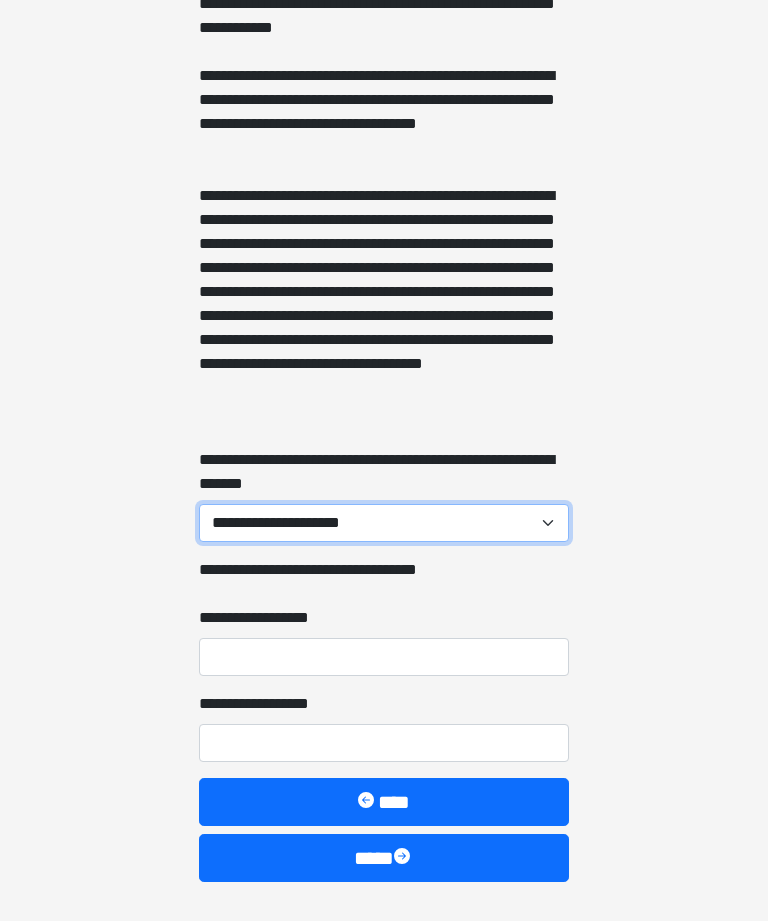 select on "***" 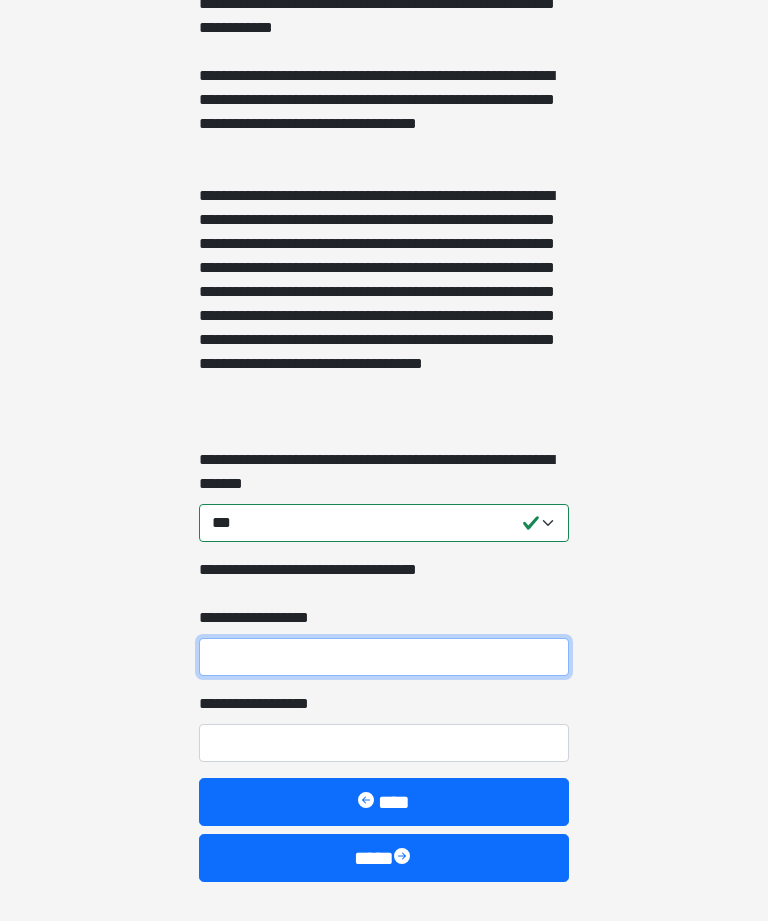 click on "**********" at bounding box center (384, 657) 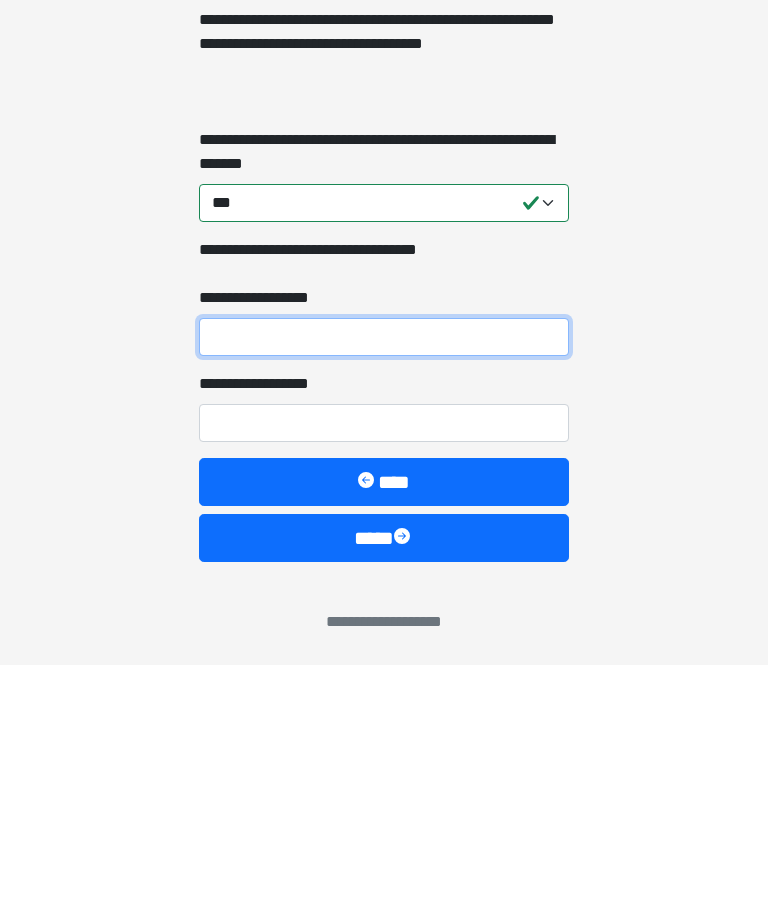 type on "**********" 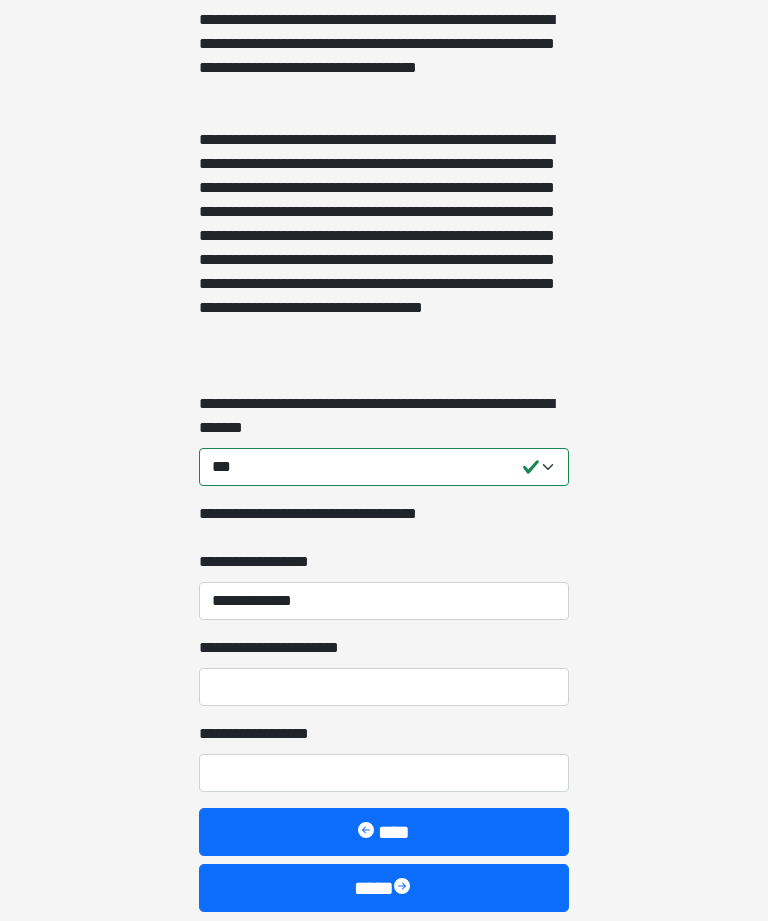scroll, scrollTop: 1877, scrollLeft: 0, axis: vertical 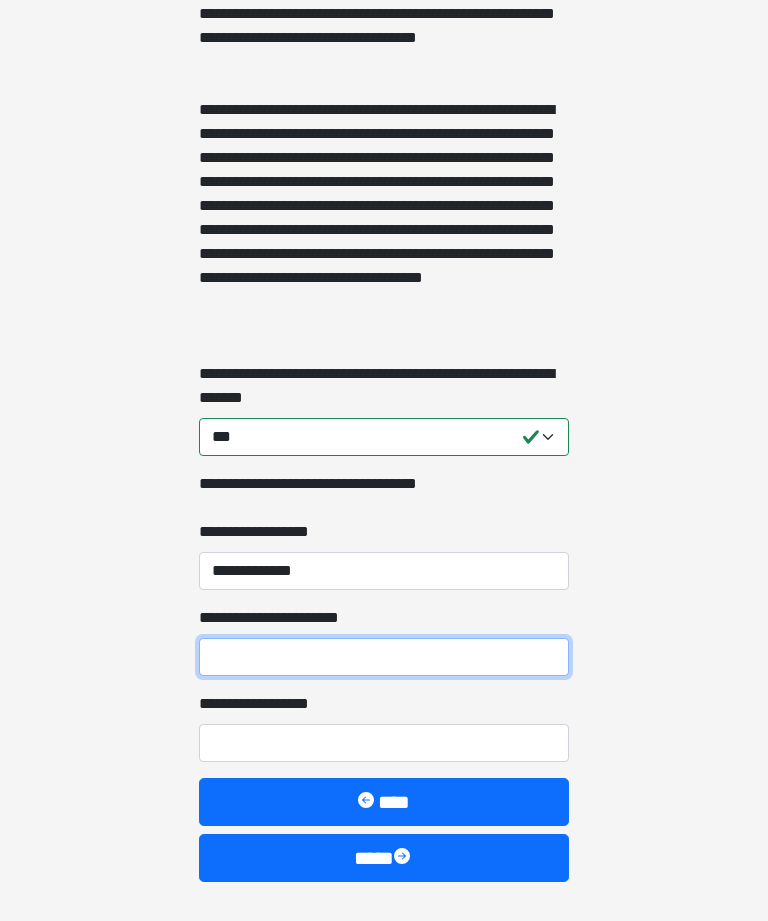 click on "**********" at bounding box center (384, 657) 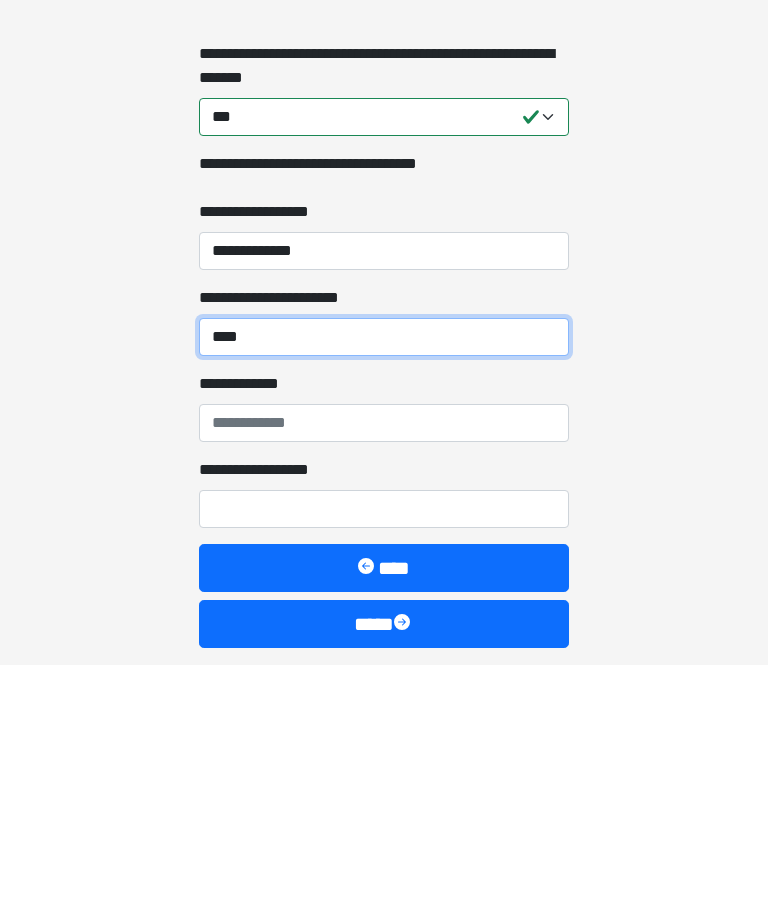 type on "****" 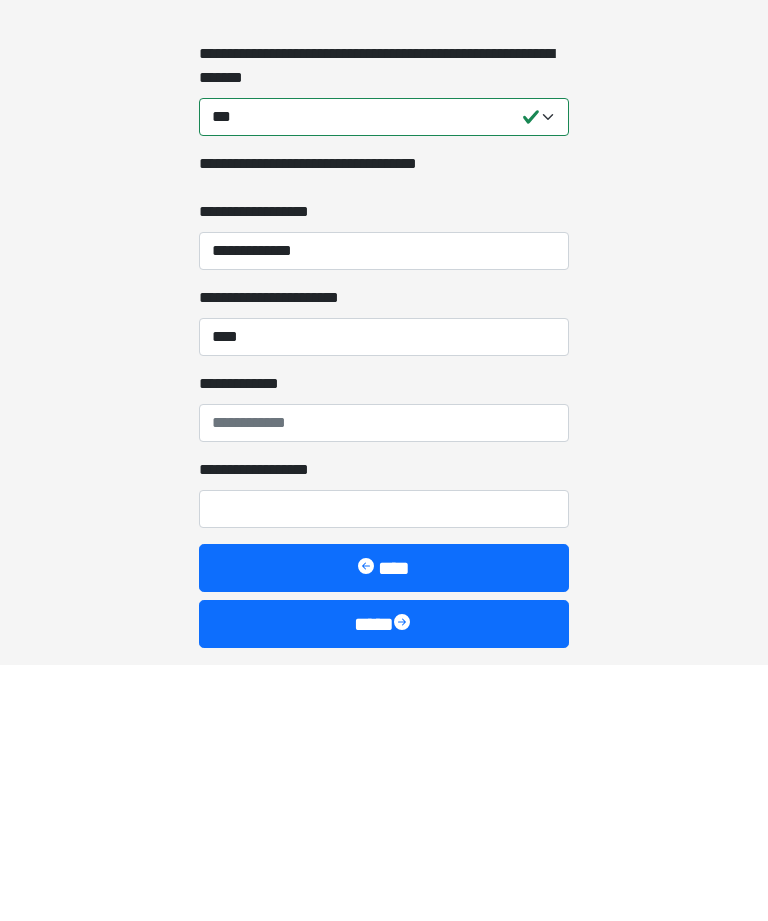 click on "**********" at bounding box center [384, 679] 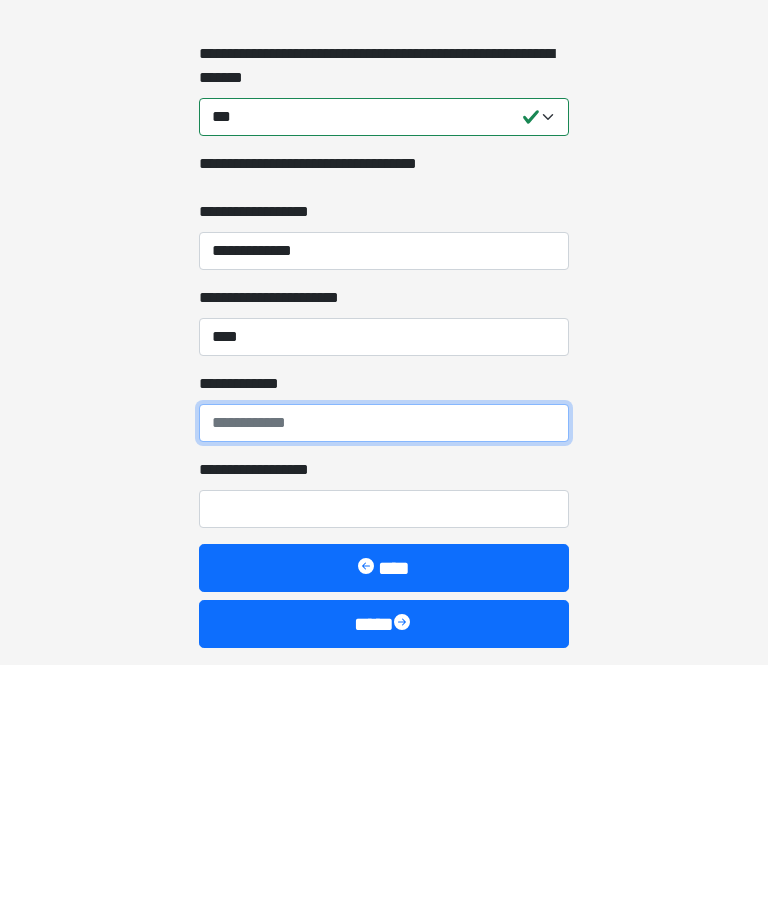 type on "**********" 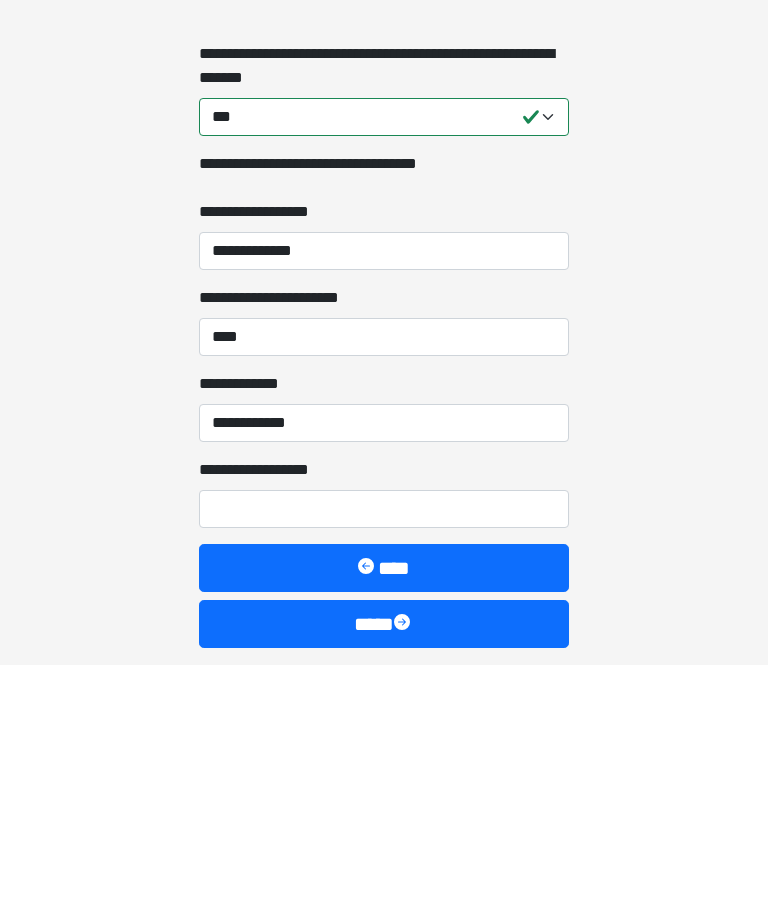 click at bounding box center (404, 880) 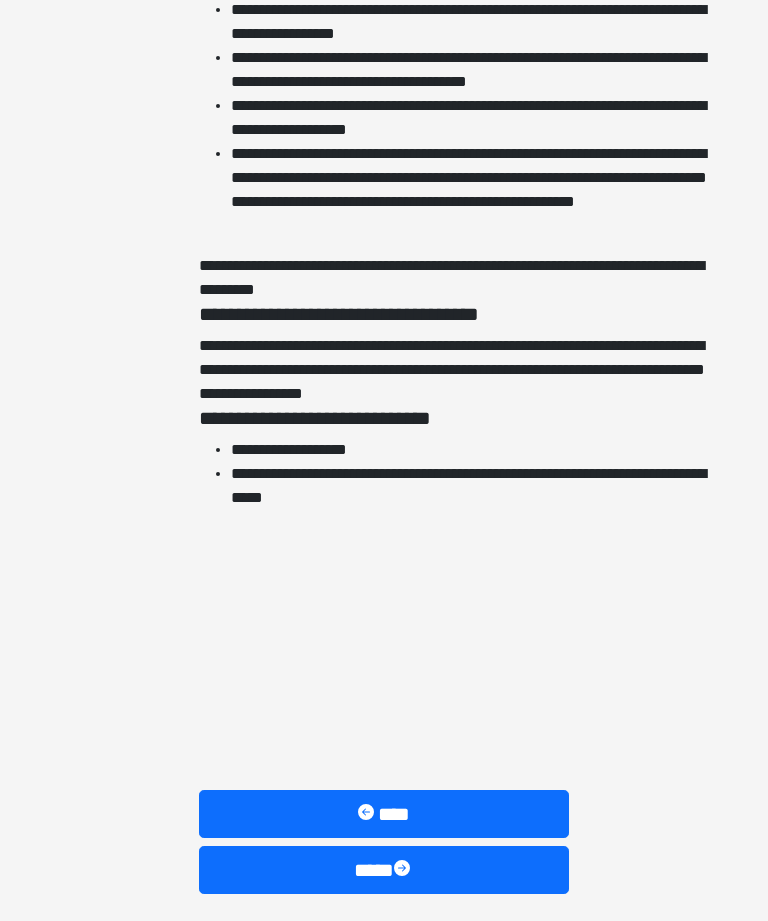 scroll, scrollTop: 4313, scrollLeft: 0, axis: vertical 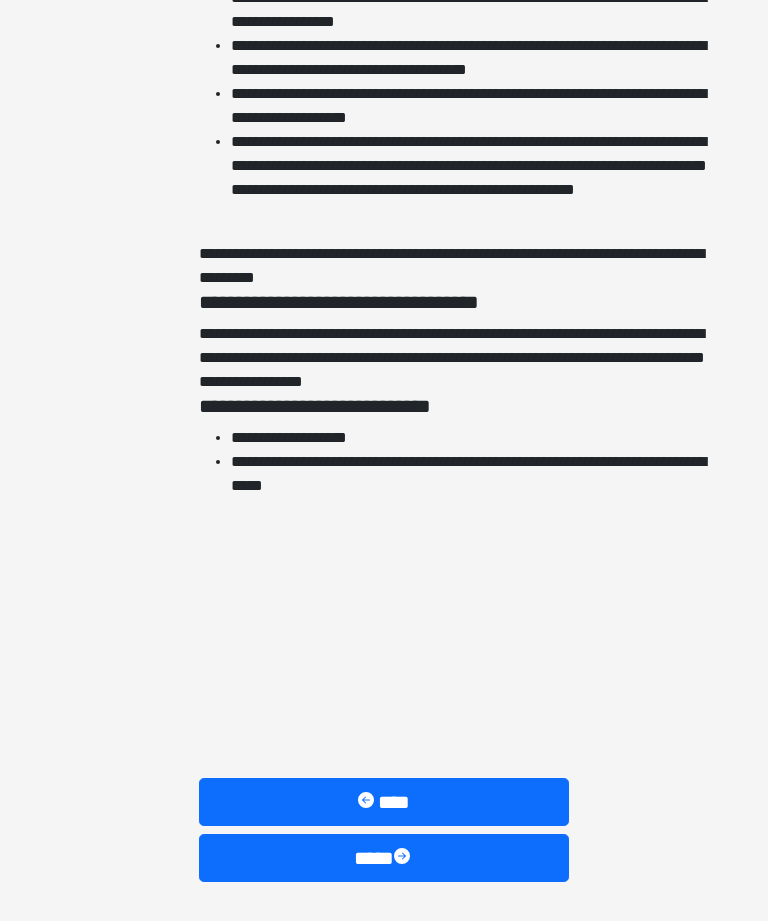 click at bounding box center [404, 858] 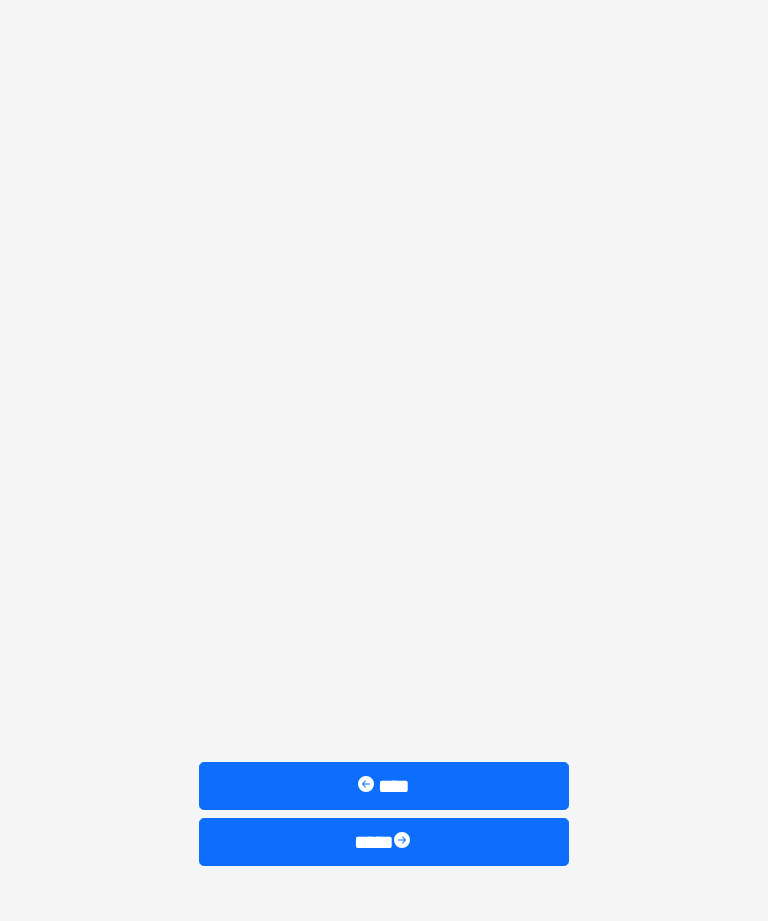 scroll, scrollTop: 1317, scrollLeft: 0, axis: vertical 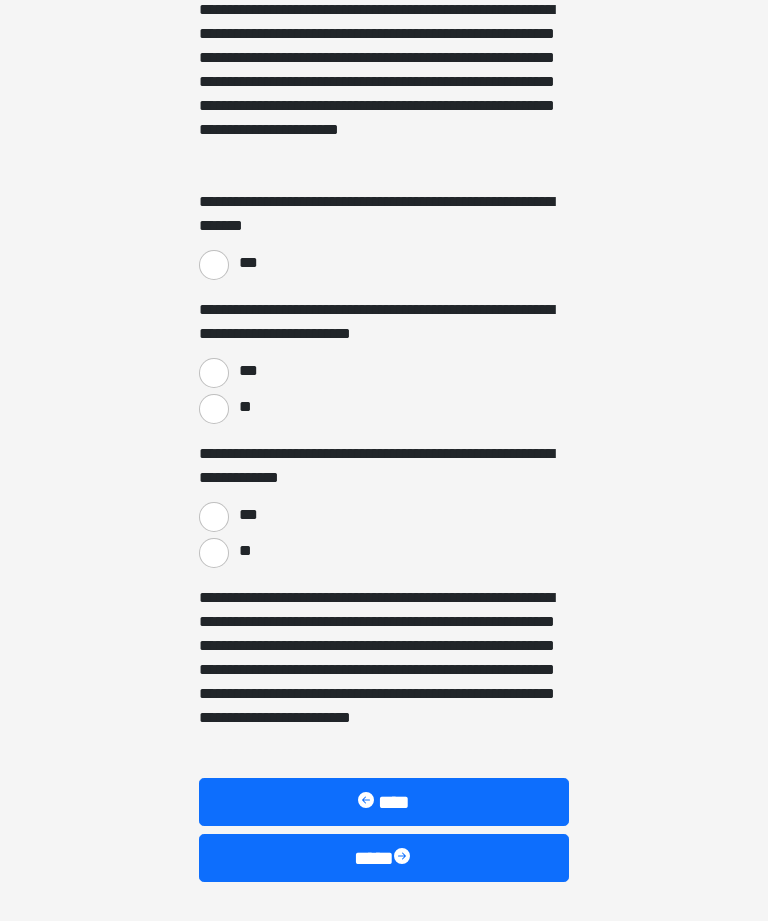 click on "***" at bounding box center [214, 265] 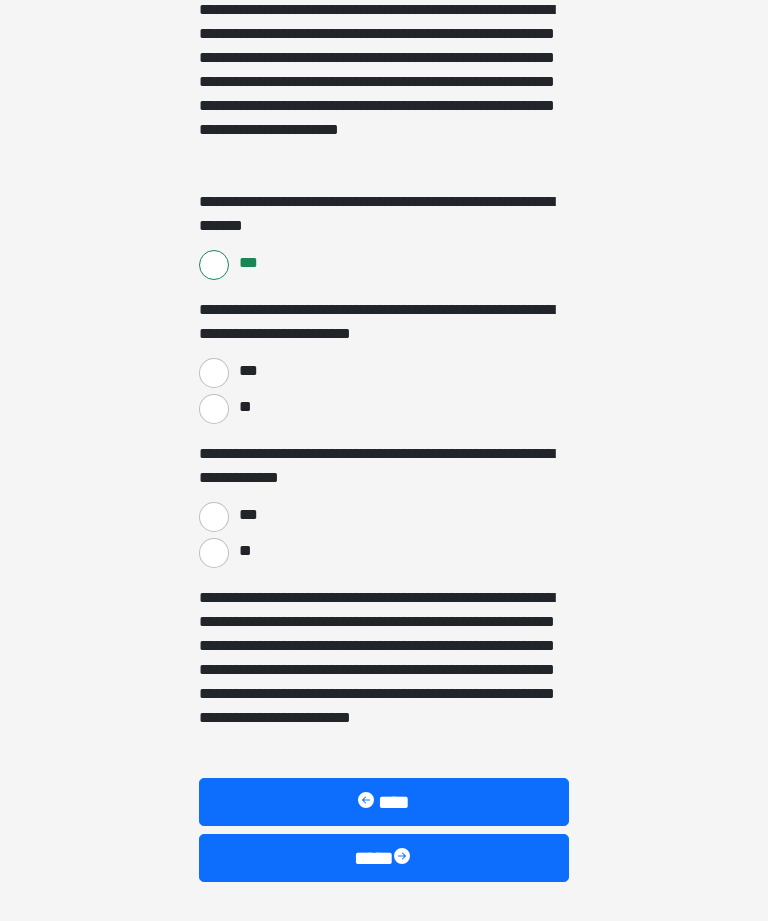 click on "***" at bounding box center (214, 373) 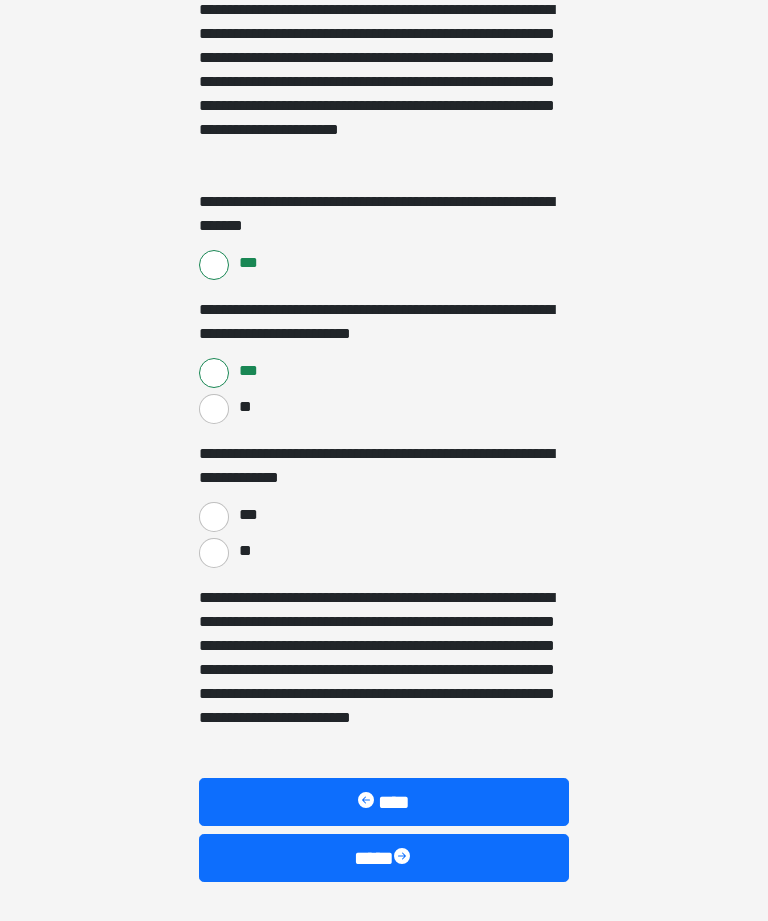 click on "**" at bounding box center [214, 553] 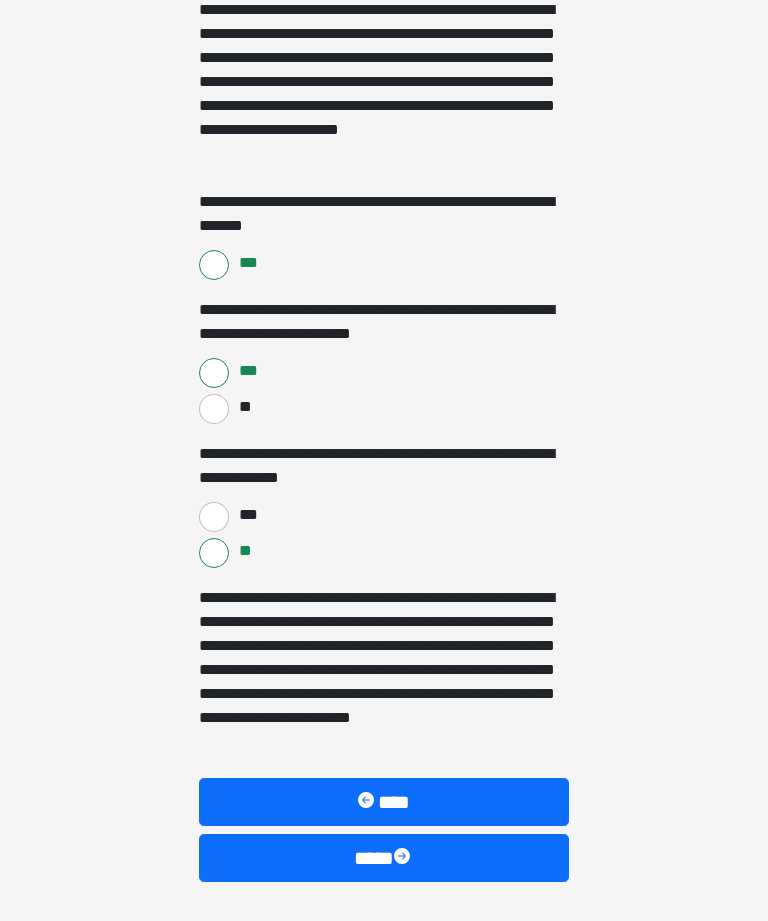 click at bounding box center (404, 858) 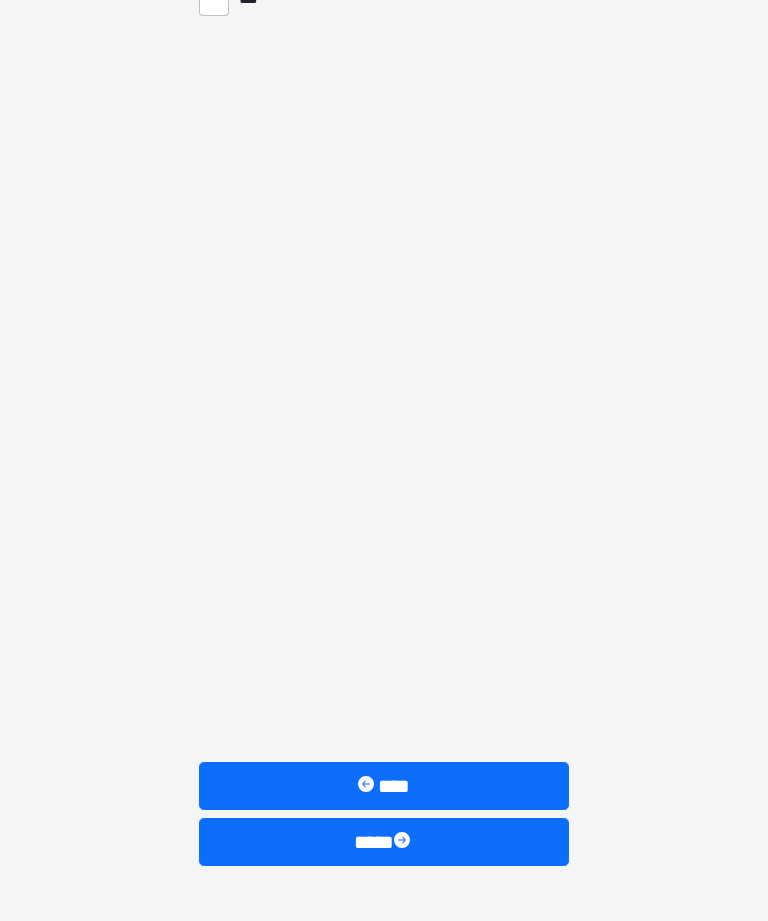 scroll, scrollTop: 571, scrollLeft: 0, axis: vertical 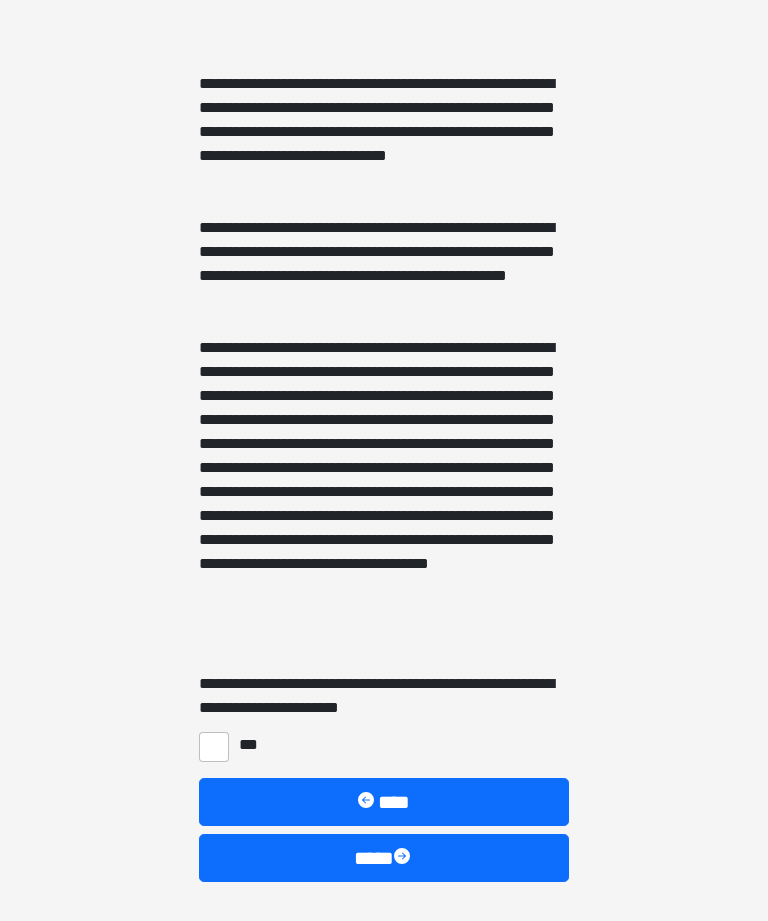 click at bounding box center (404, 858) 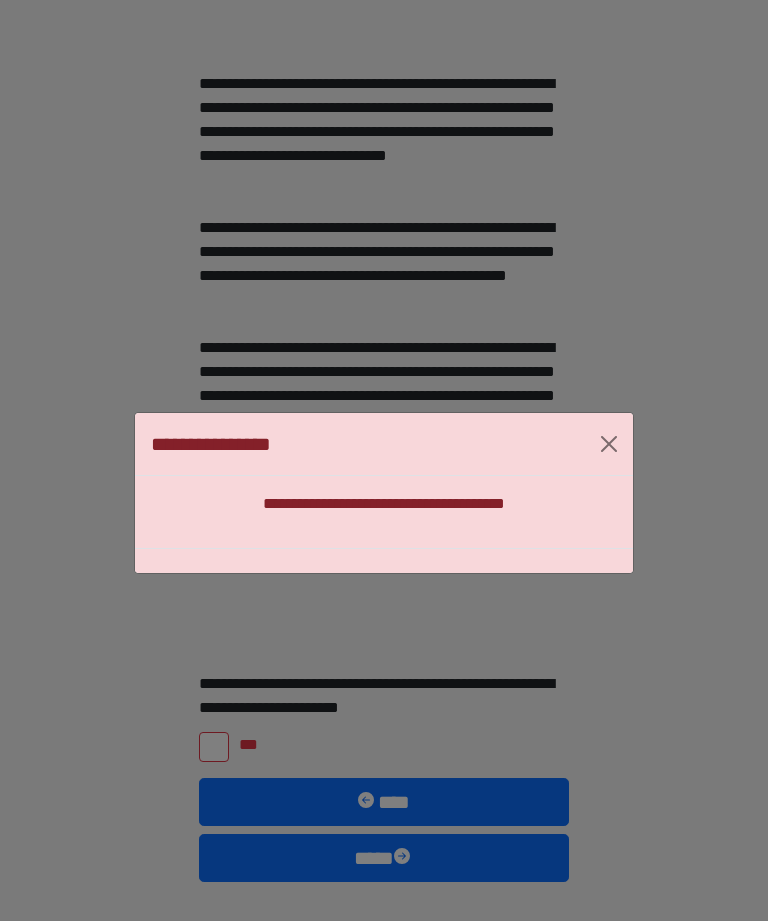 click on "**********" at bounding box center [384, 492] 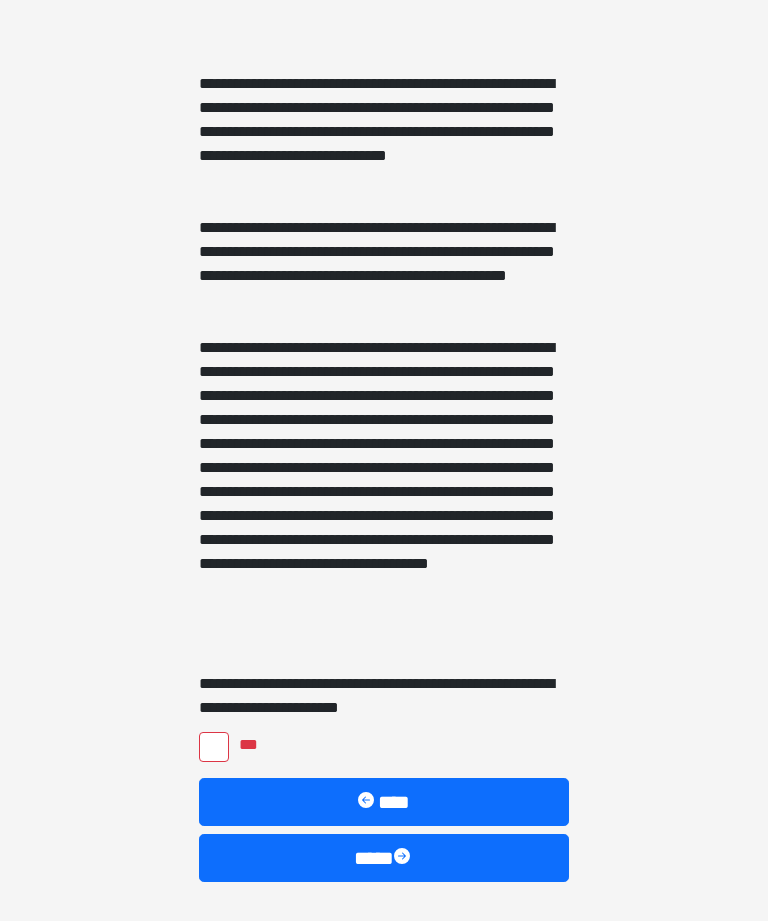 click on "***" at bounding box center (214, 747) 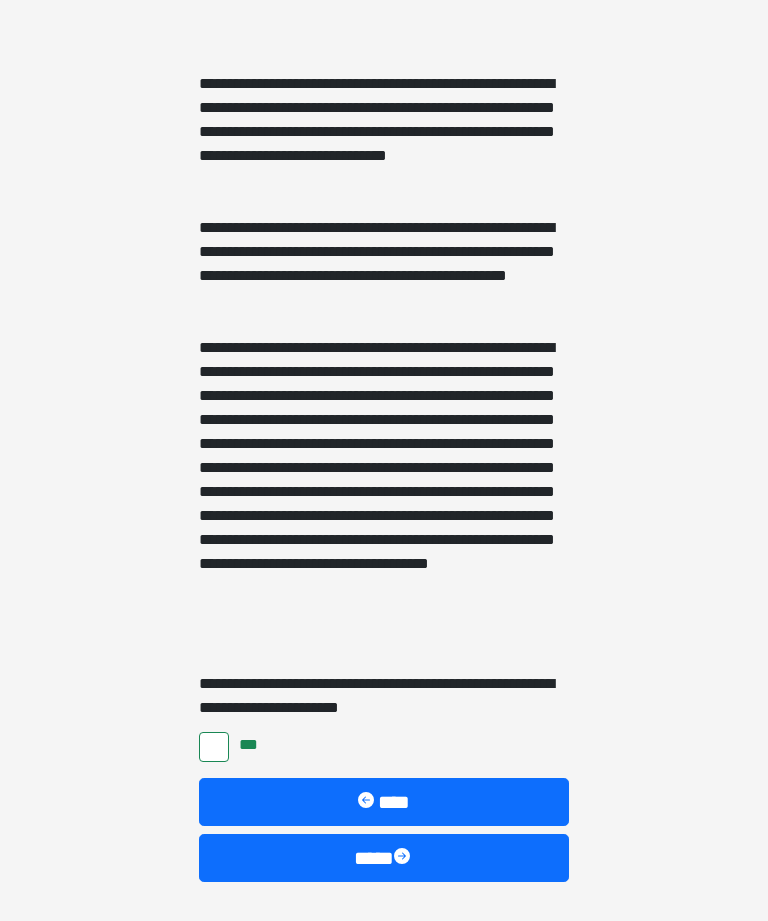click at bounding box center [404, 858] 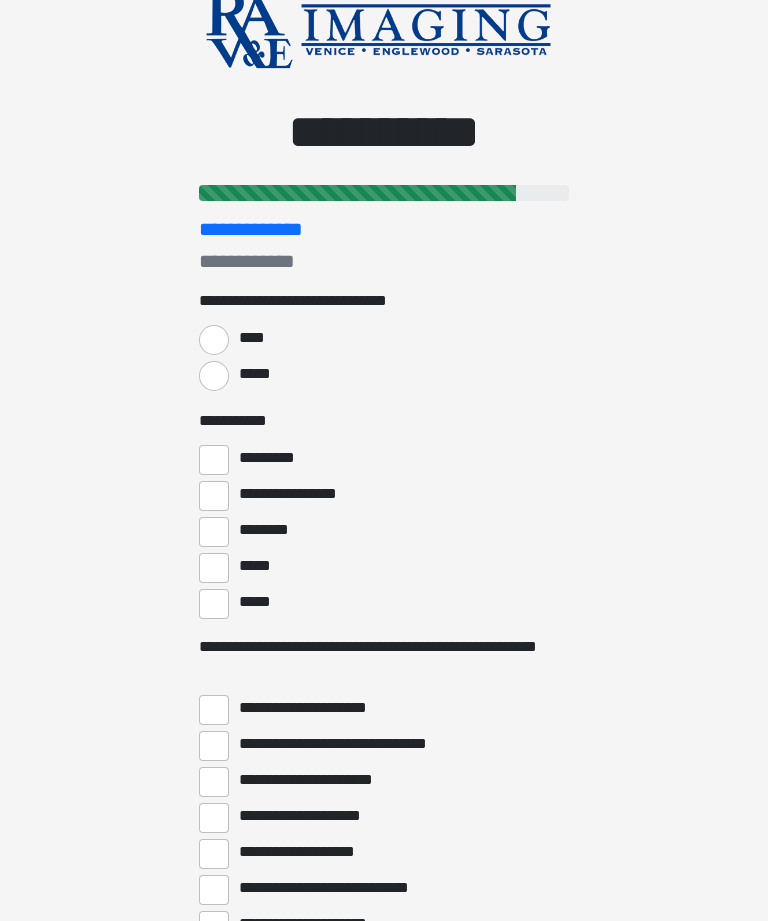 scroll, scrollTop: 0, scrollLeft: 0, axis: both 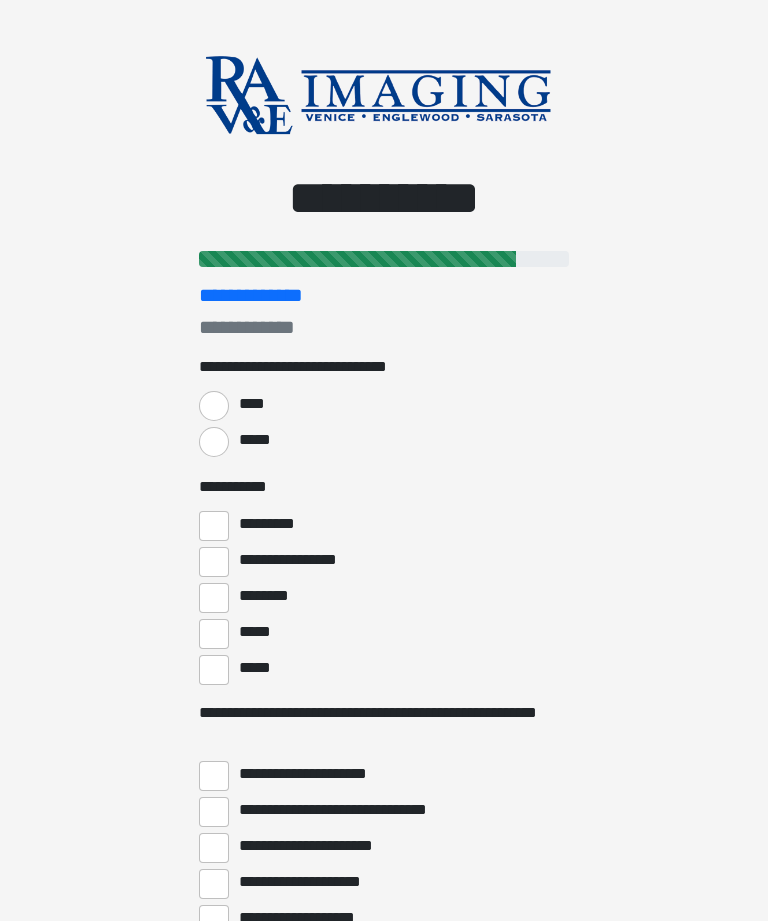 click on "*****" at bounding box center (214, 442) 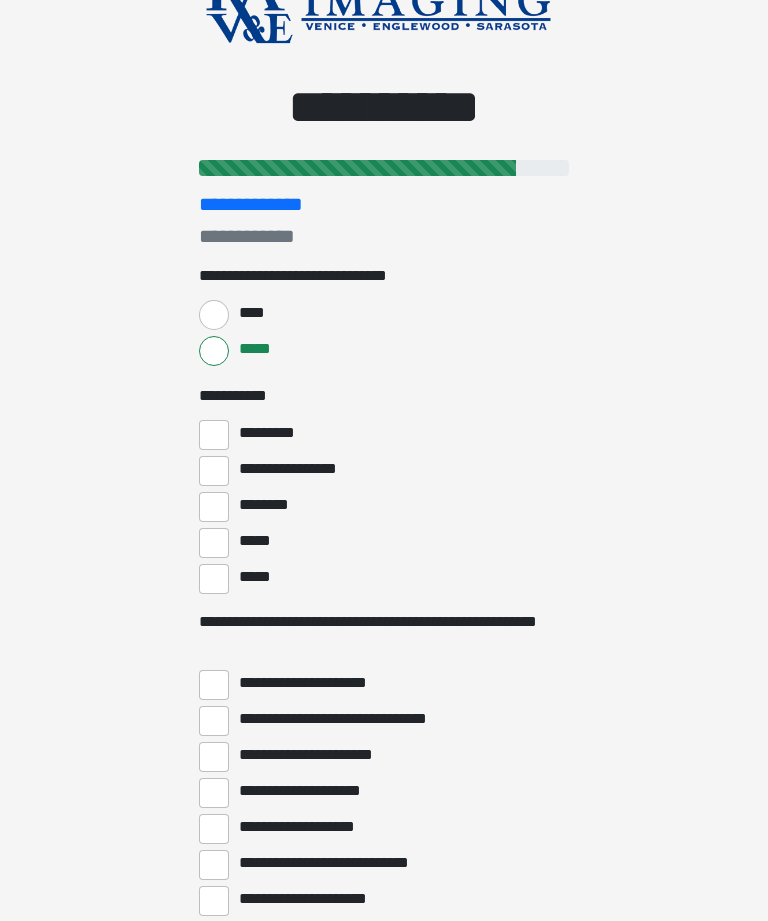 scroll, scrollTop: 113, scrollLeft: 0, axis: vertical 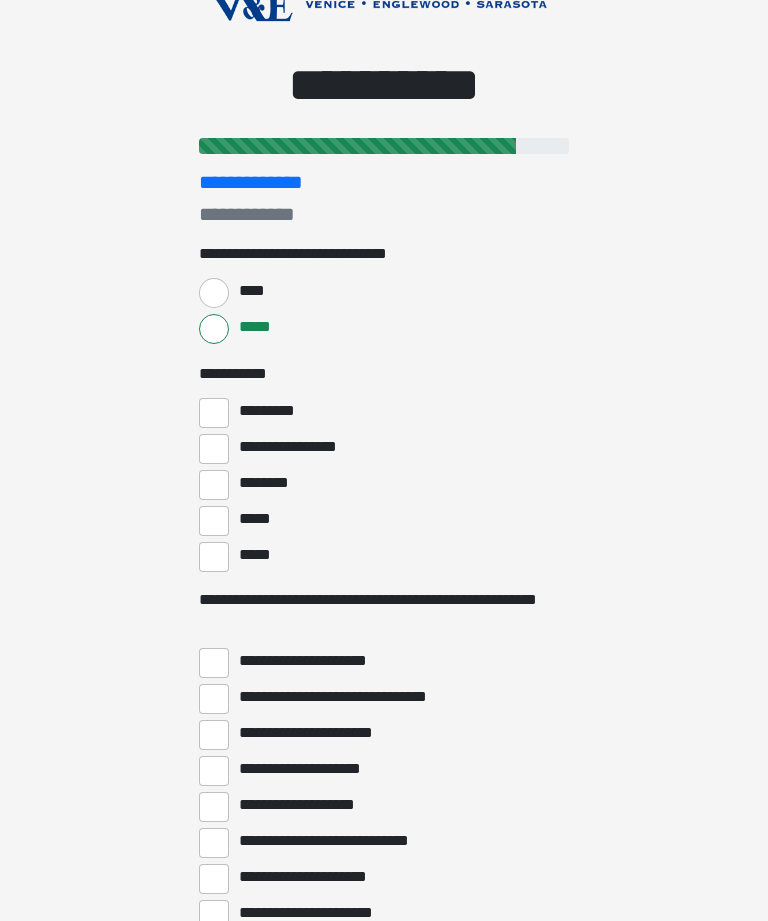 click on "*********" at bounding box center [214, 413] 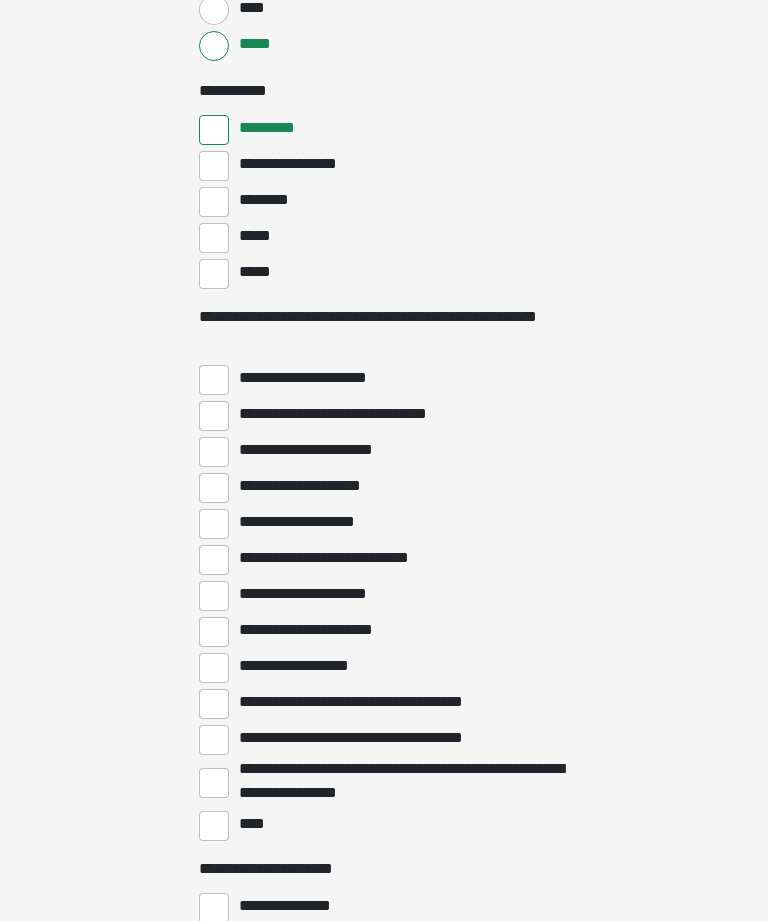 scroll, scrollTop: 396, scrollLeft: 0, axis: vertical 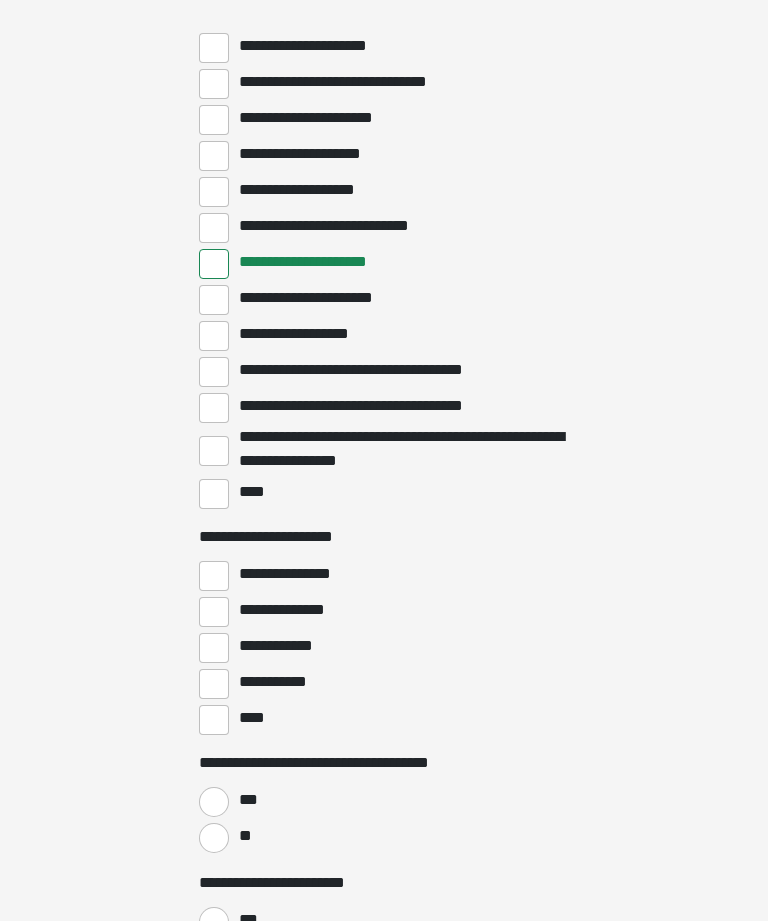 click on "**********" at bounding box center [214, 684] 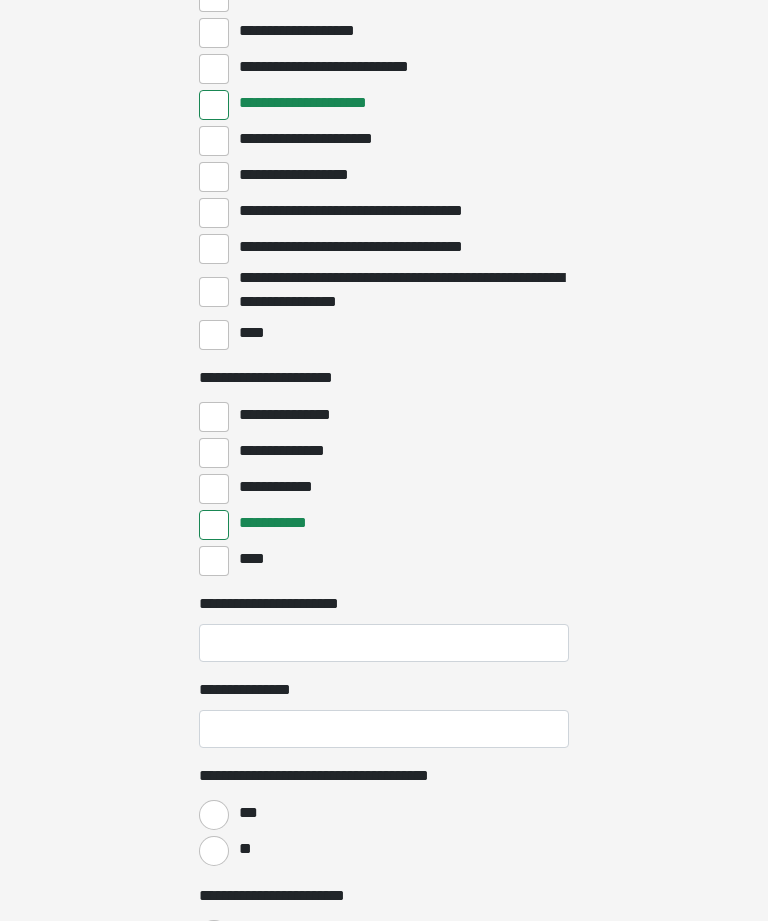 scroll, scrollTop: 895, scrollLeft: 0, axis: vertical 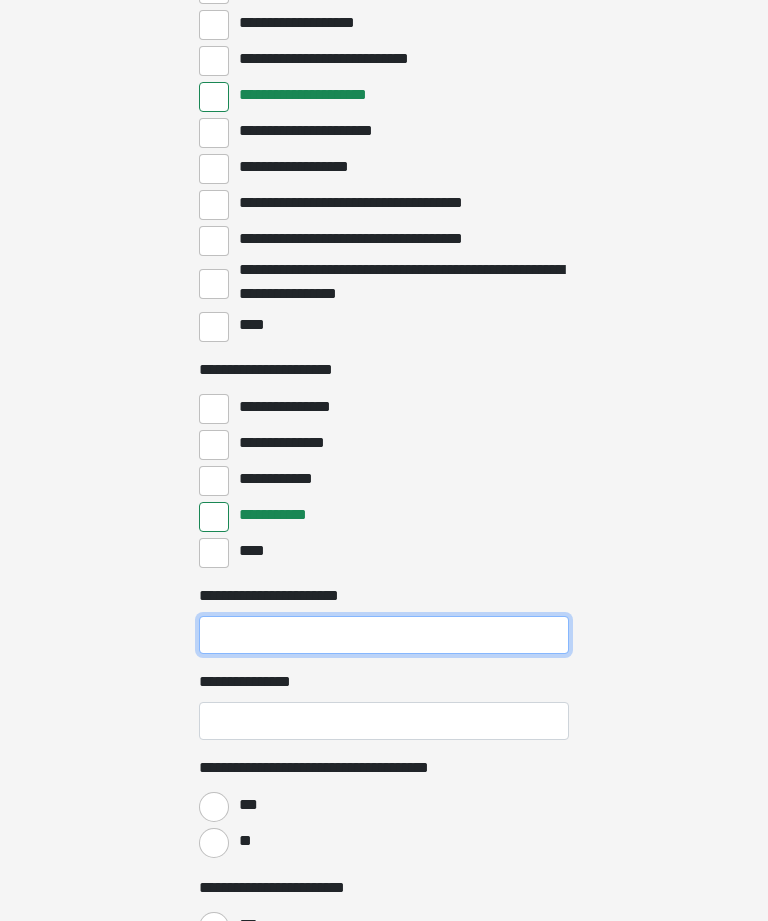 click on "**********" at bounding box center [384, 635] 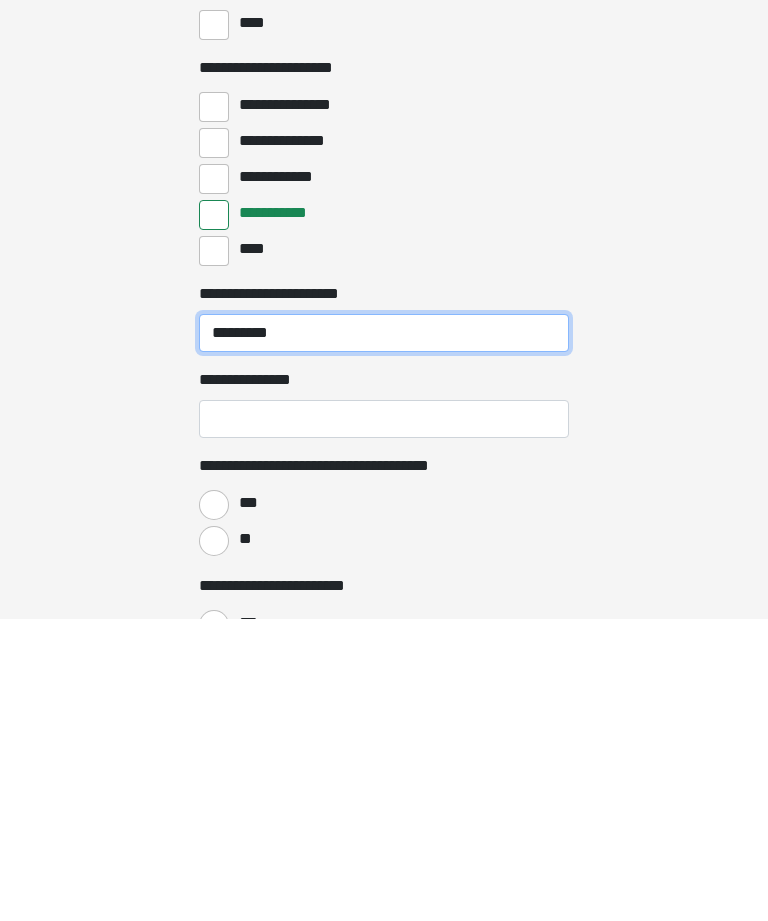 type on "*********" 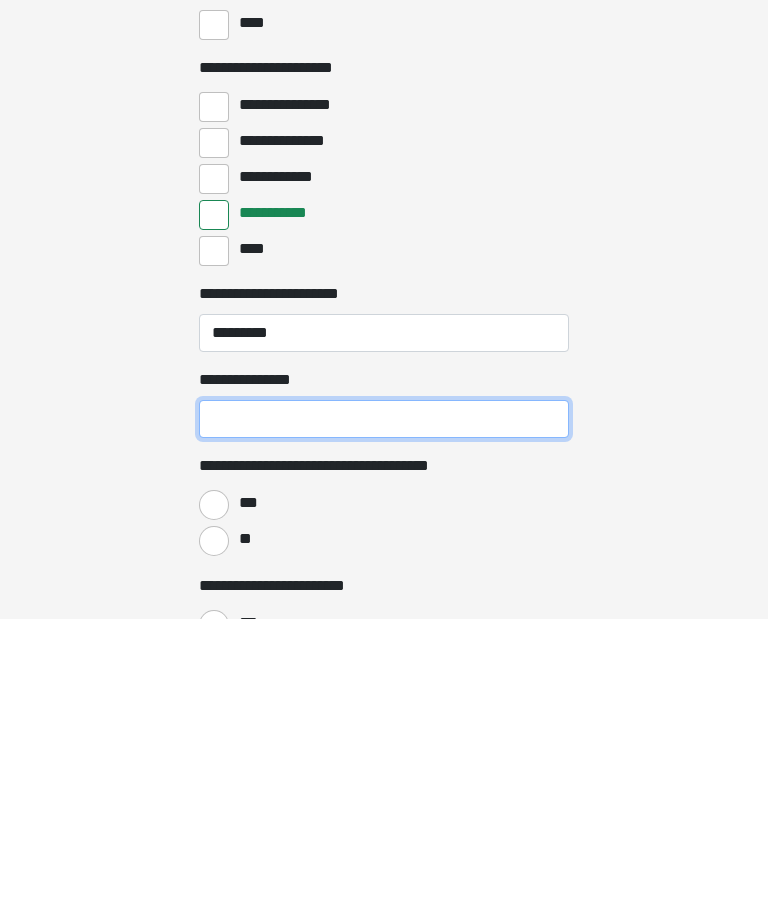 click on "**********" at bounding box center (384, 721) 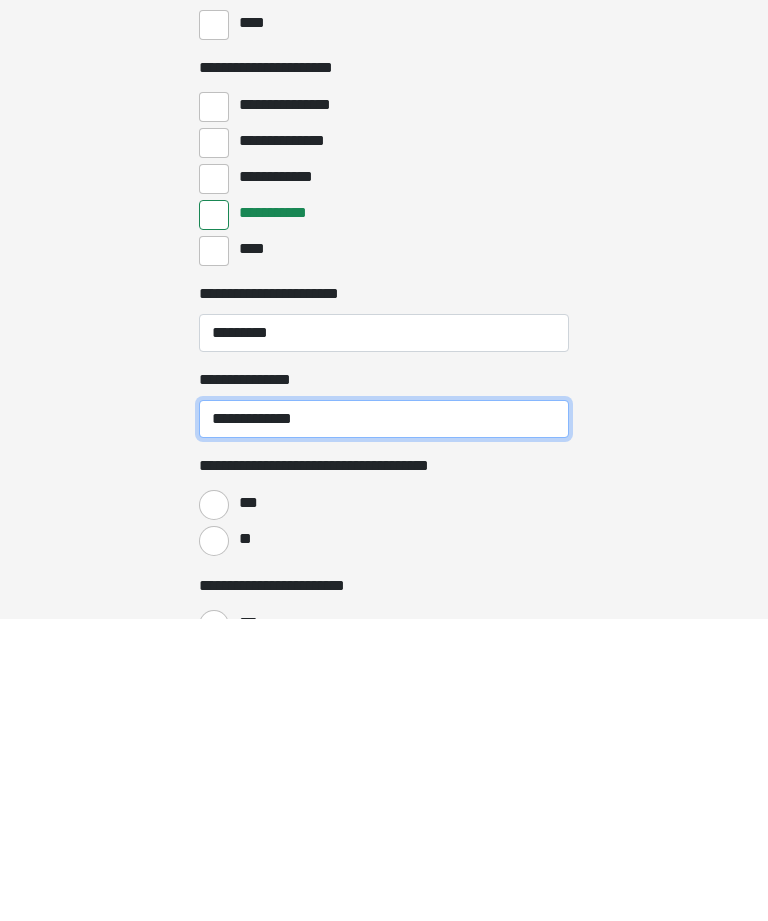 type on "**********" 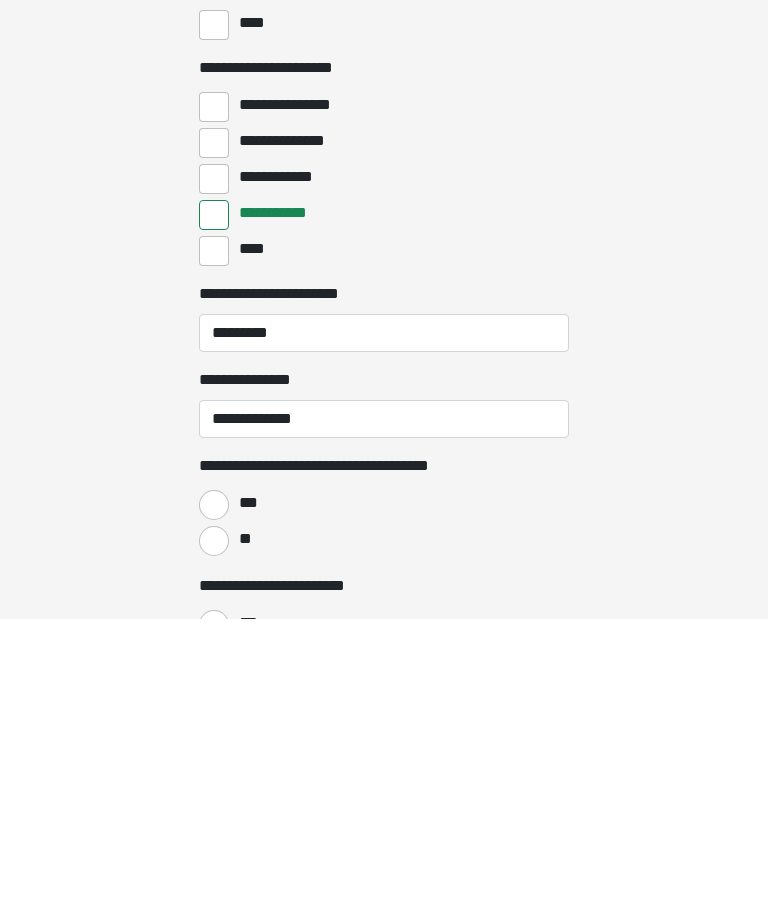 click on "**" at bounding box center [214, 843] 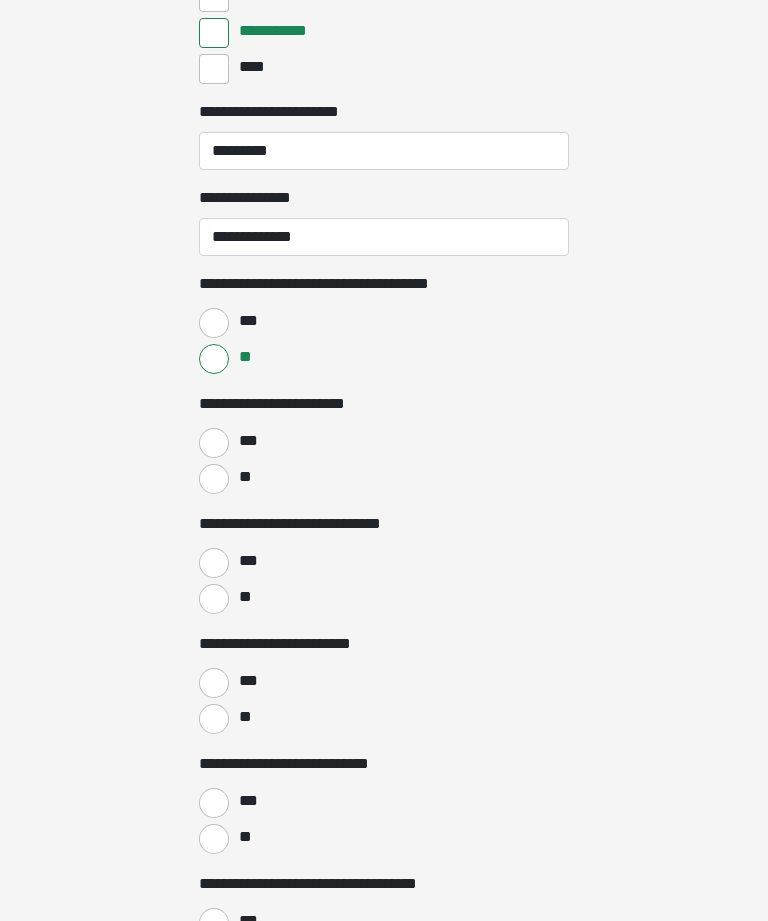 scroll, scrollTop: 1382, scrollLeft: 0, axis: vertical 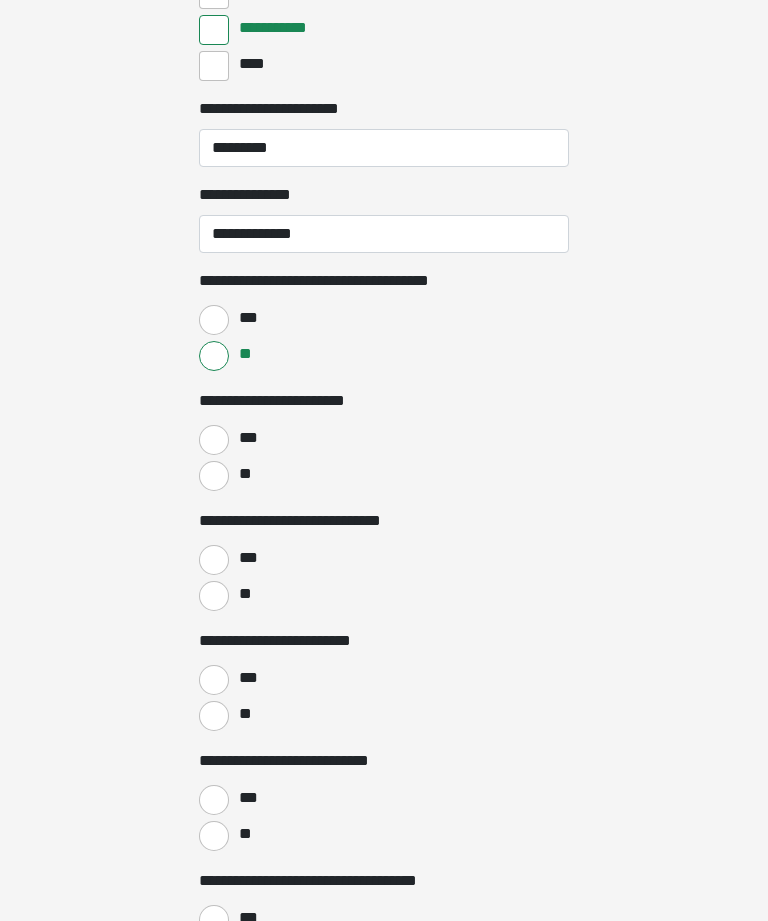 click on "**" at bounding box center (214, 476) 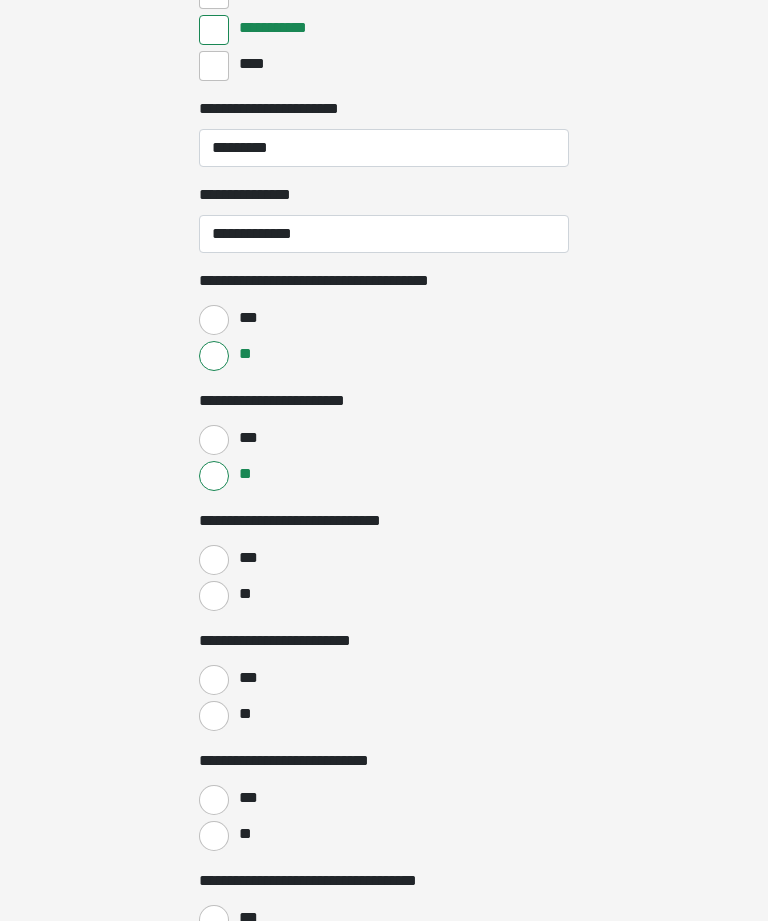 click on "**" at bounding box center [214, 596] 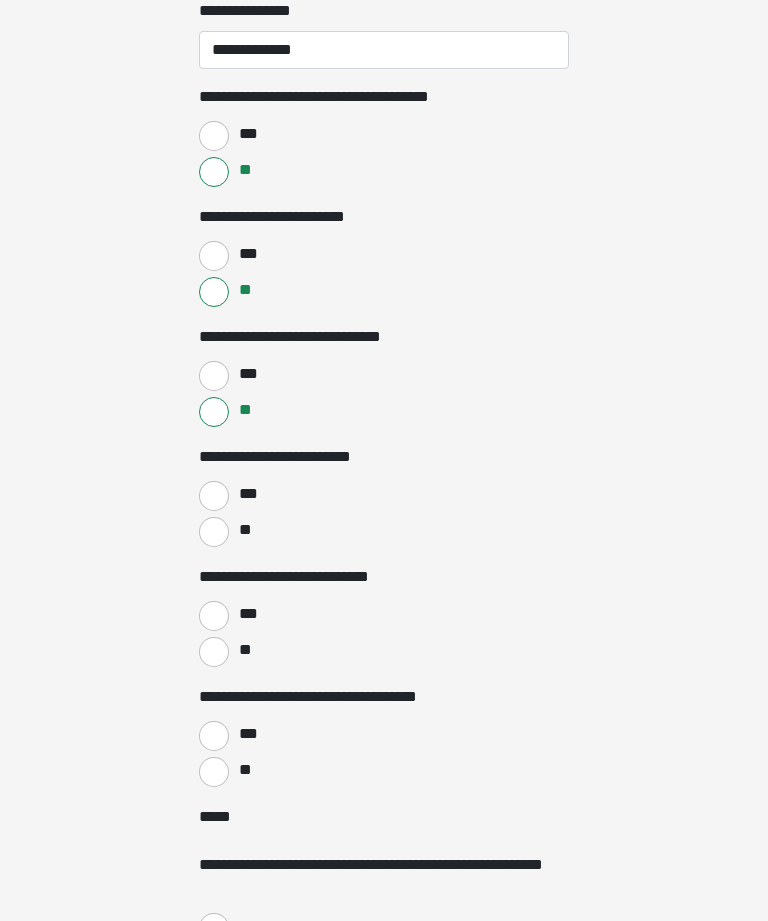 scroll, scrollTop: 1566, scrollLeft: 0, axis: vertical 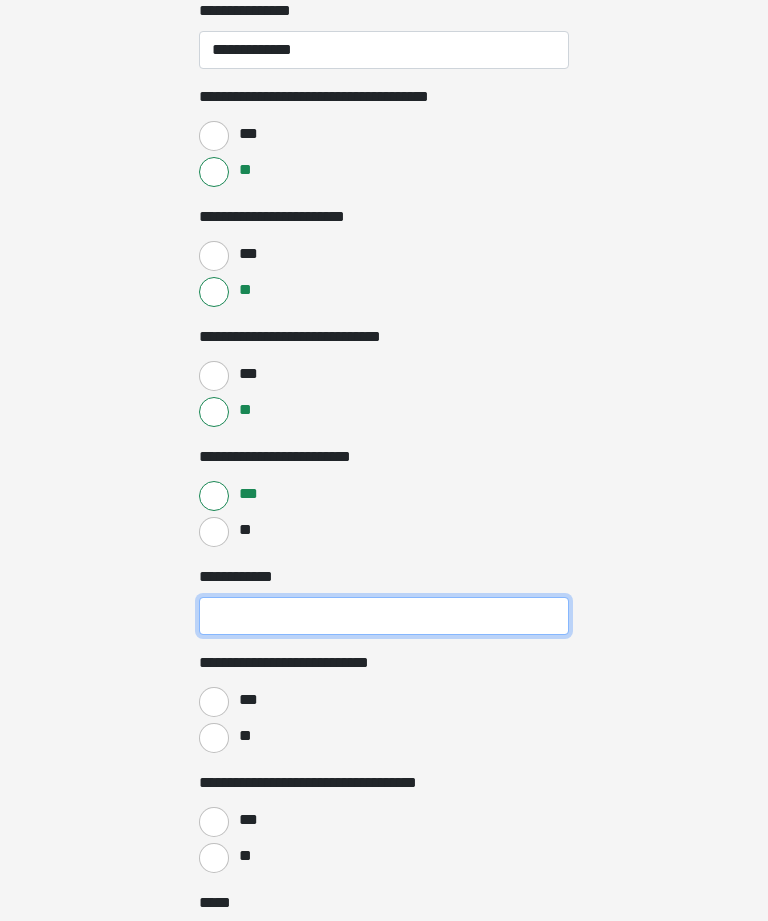 click on "**********" at bounding box center (384, 616) 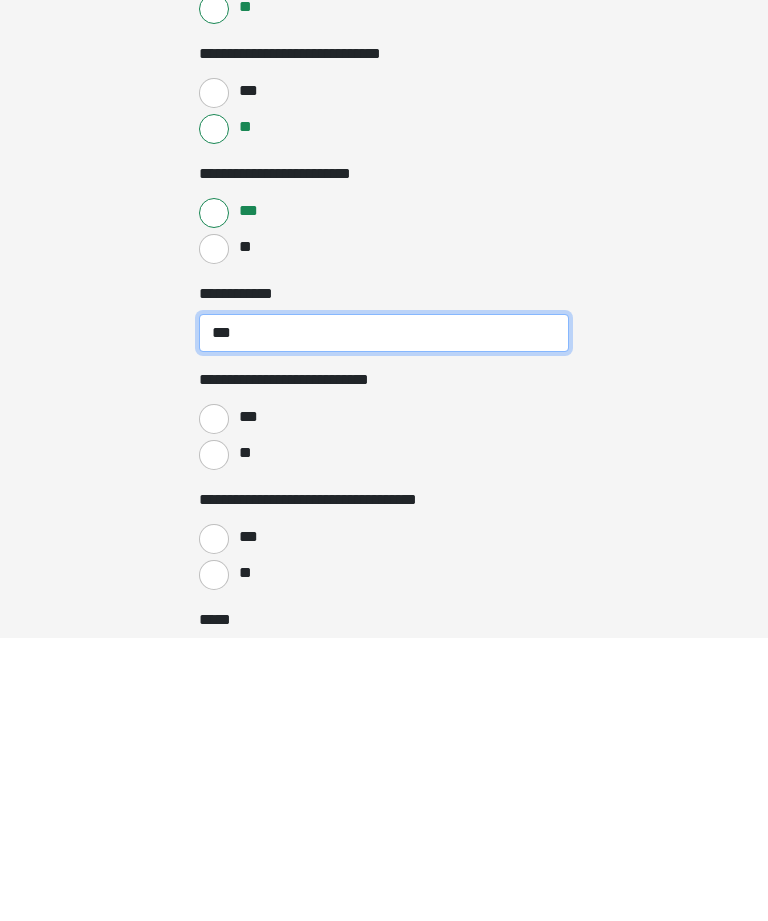 type on "***" 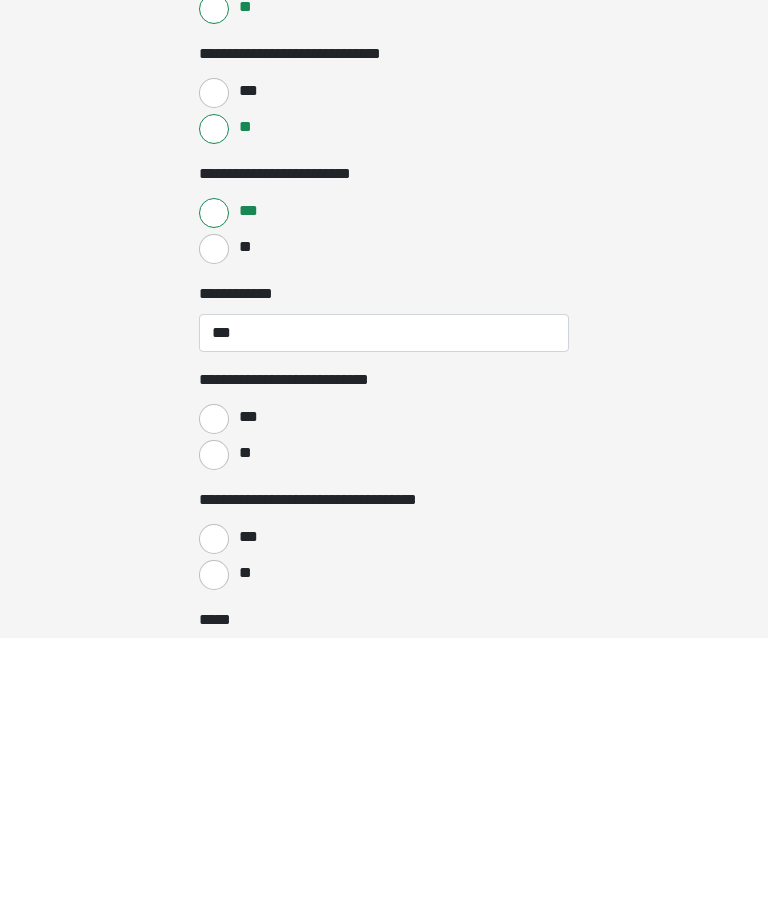 click on "**" at bounding box center (214, 739) 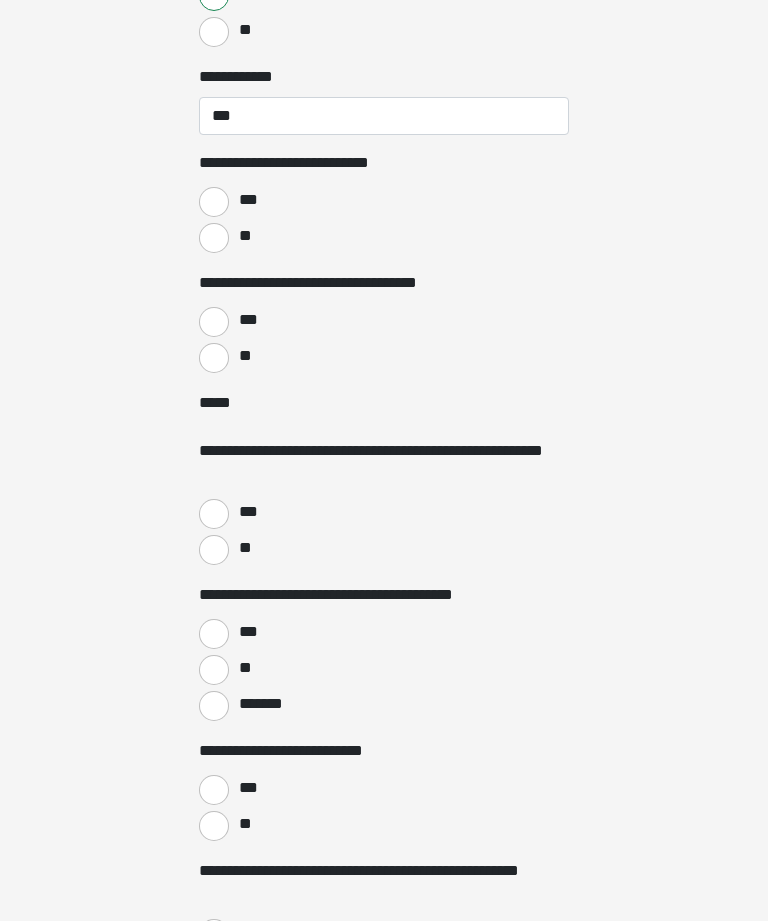 scroll, scrollTop: 2070, scrollLeft: 0, axis: vertical 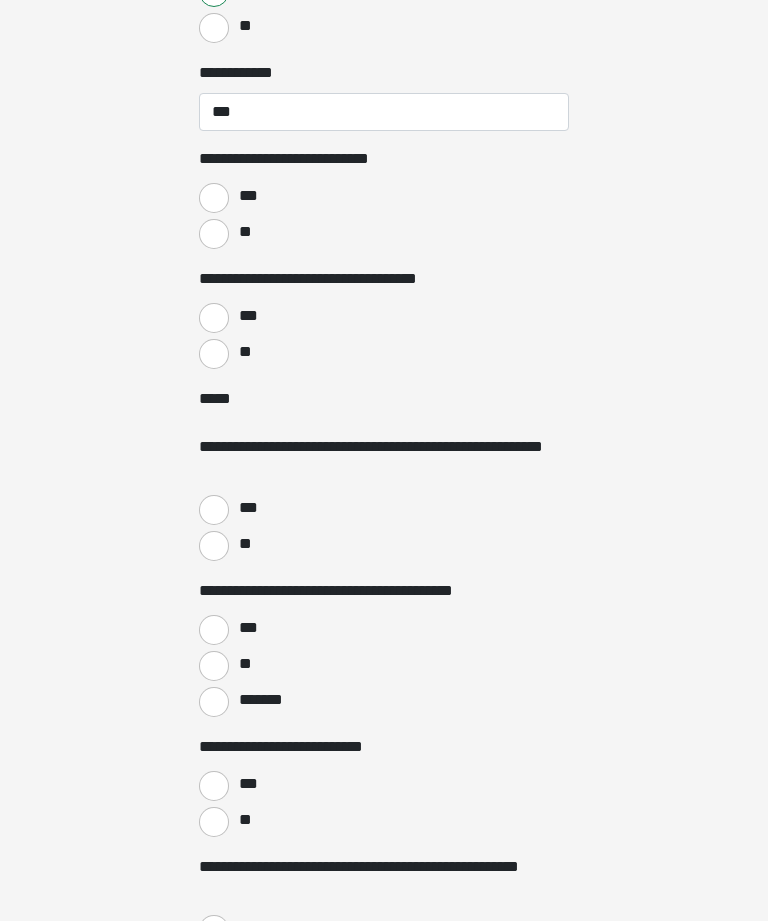 click on "**" at bounding box center [214, 354] 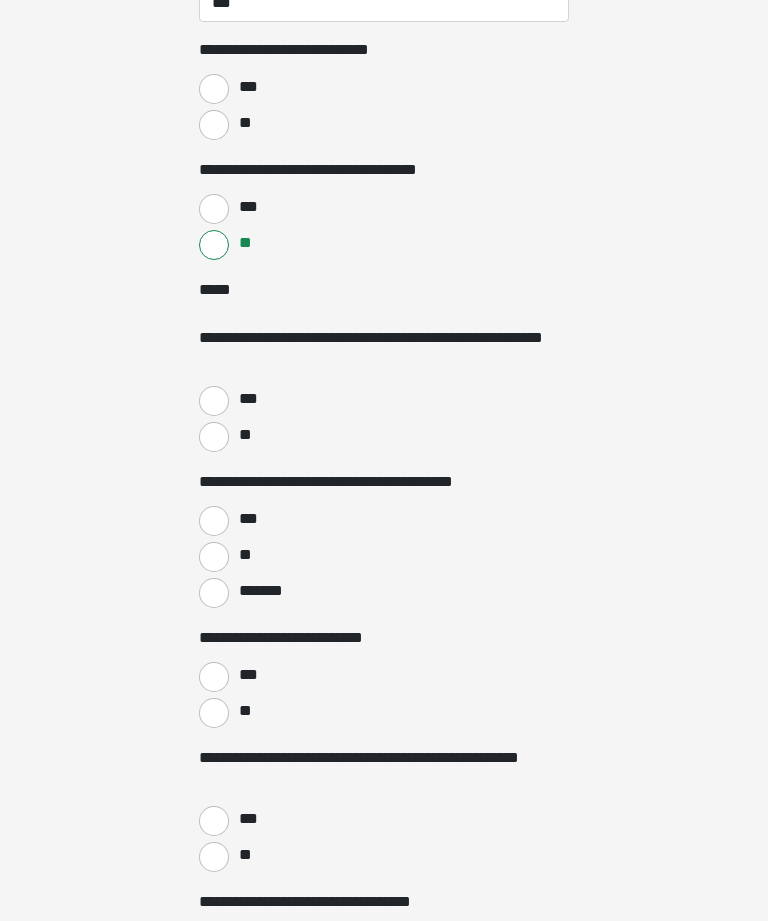scroll, scrollTop: 2179, scrollLeft: 0, axis: vertical 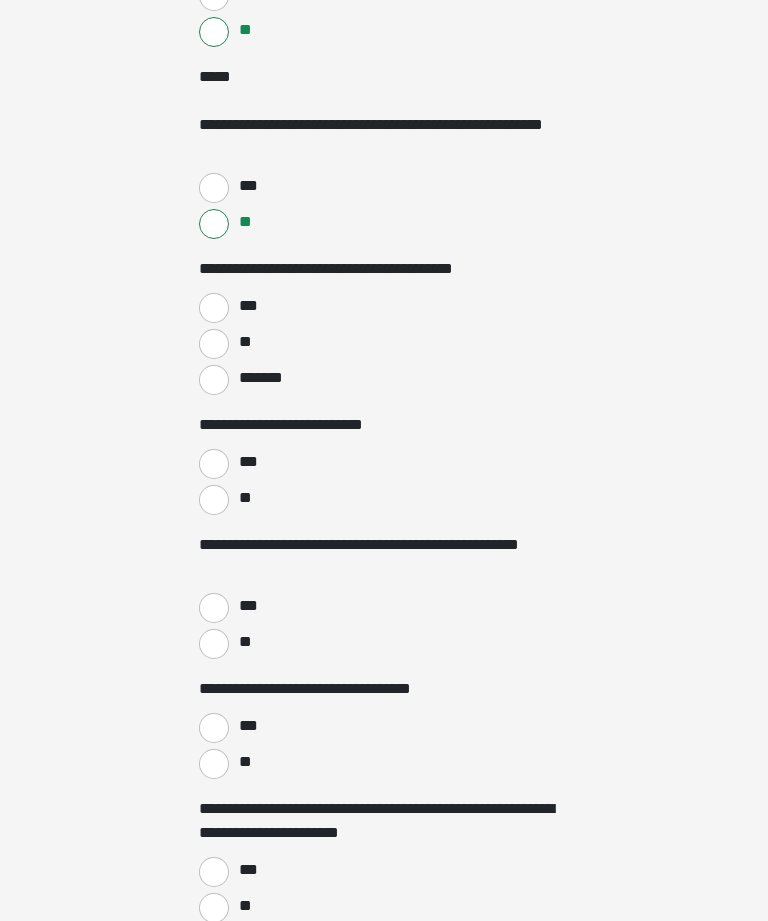 click on "**" at bounding box center [214, 344] 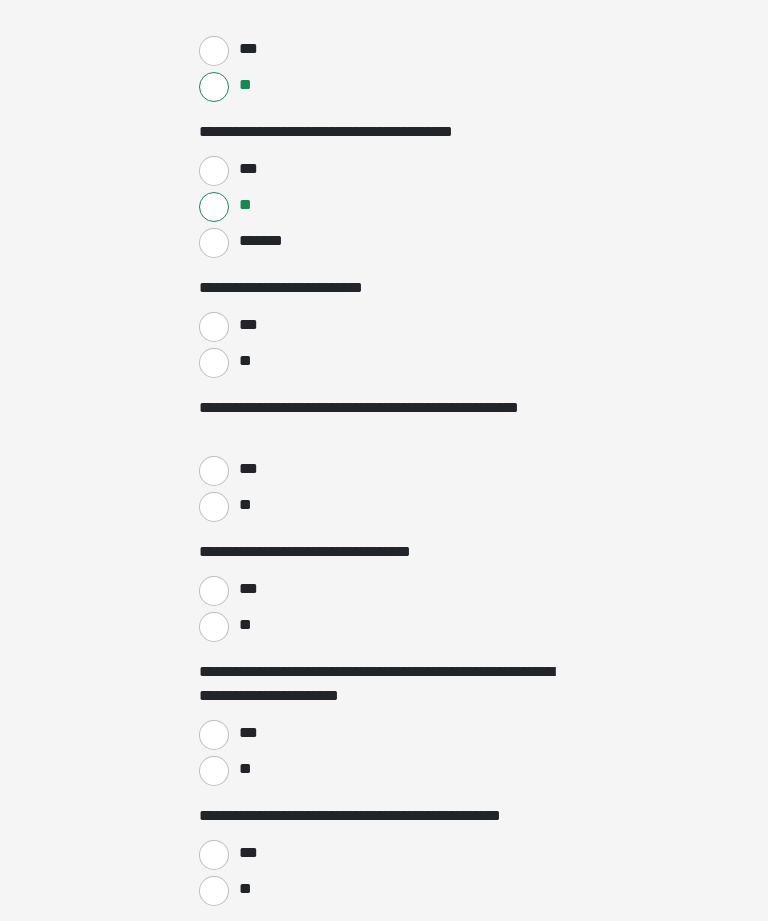click on "**" at bounding box center [214, 363] 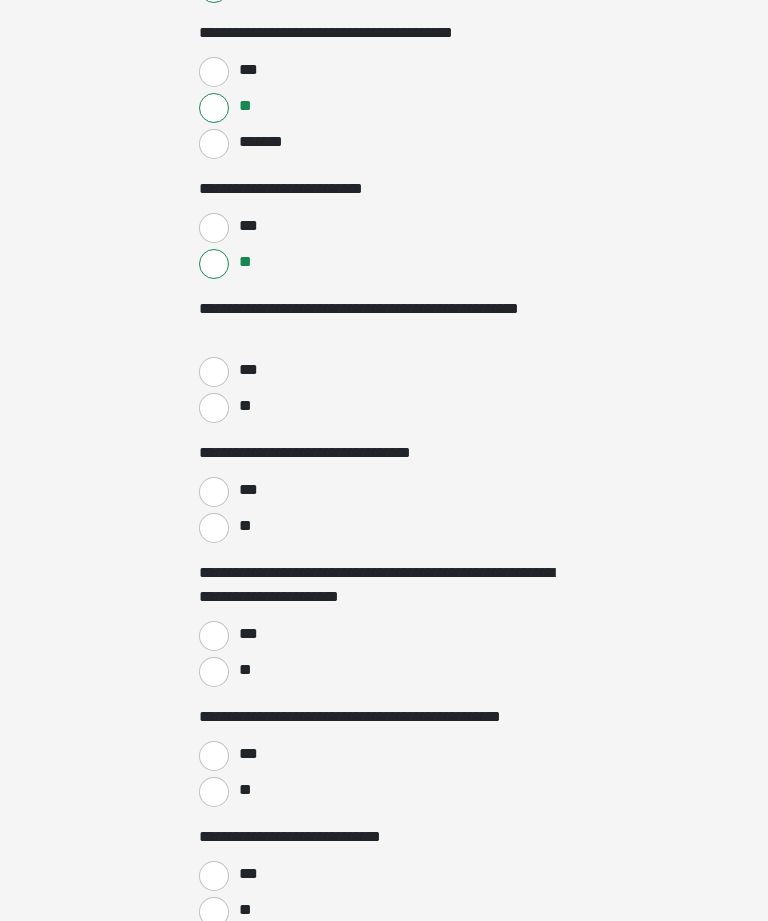 scroll, scrollTop: 2634, scrollLeft: 0, axis: vertical 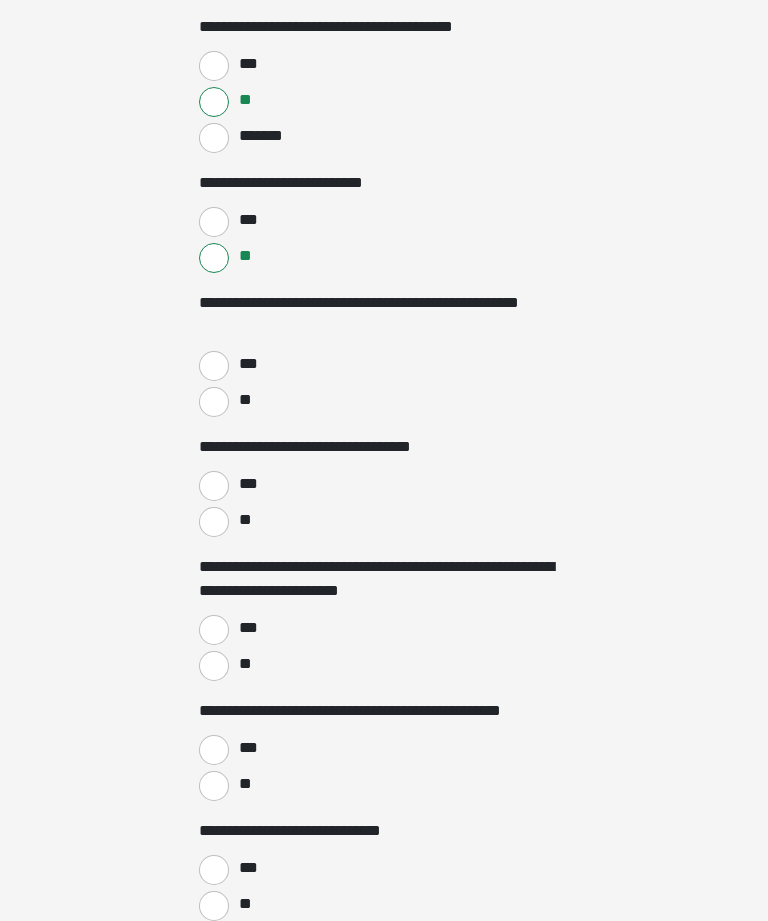 click on "**" at bounding box center [214, 402] 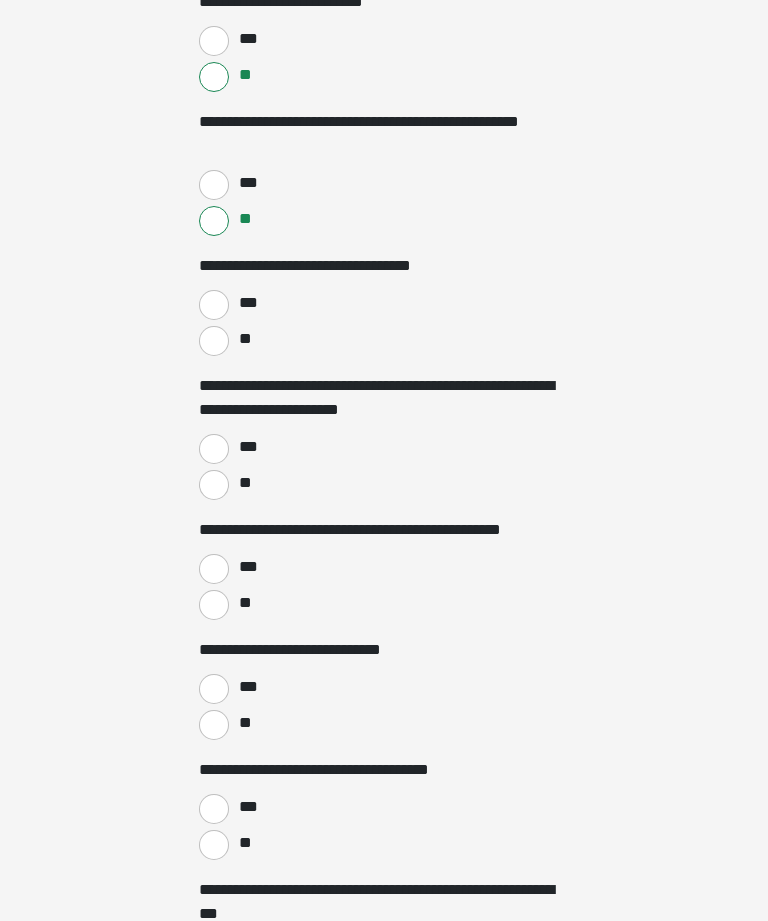 scroll, scrollTop: 2815, scrollLeft: 0, axis: vertical 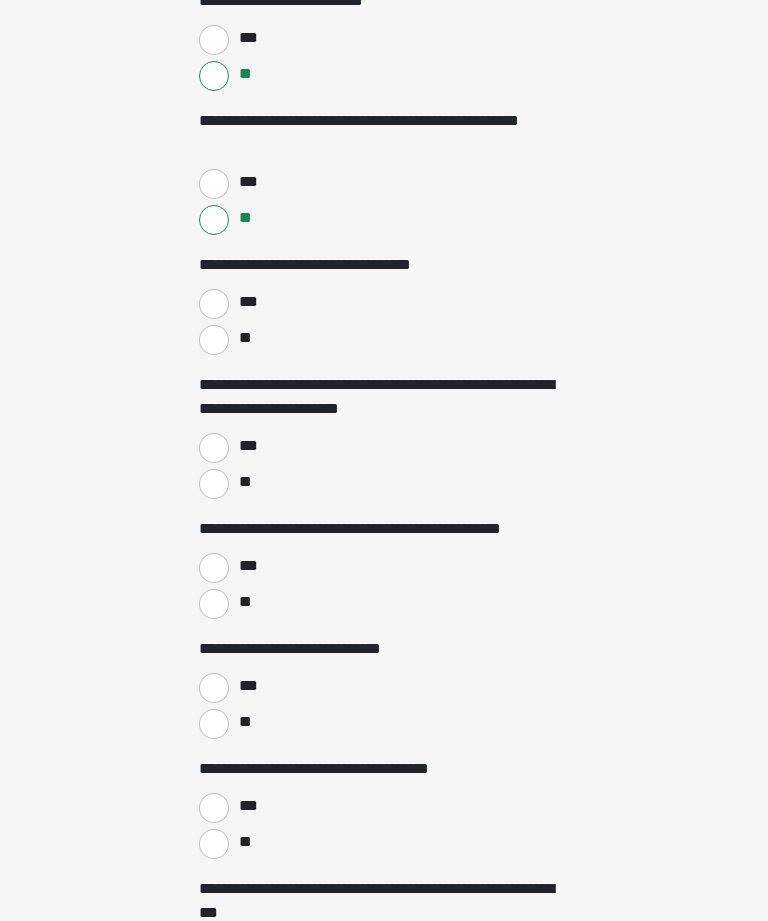 click on "**" at bounding box center [214, 341] 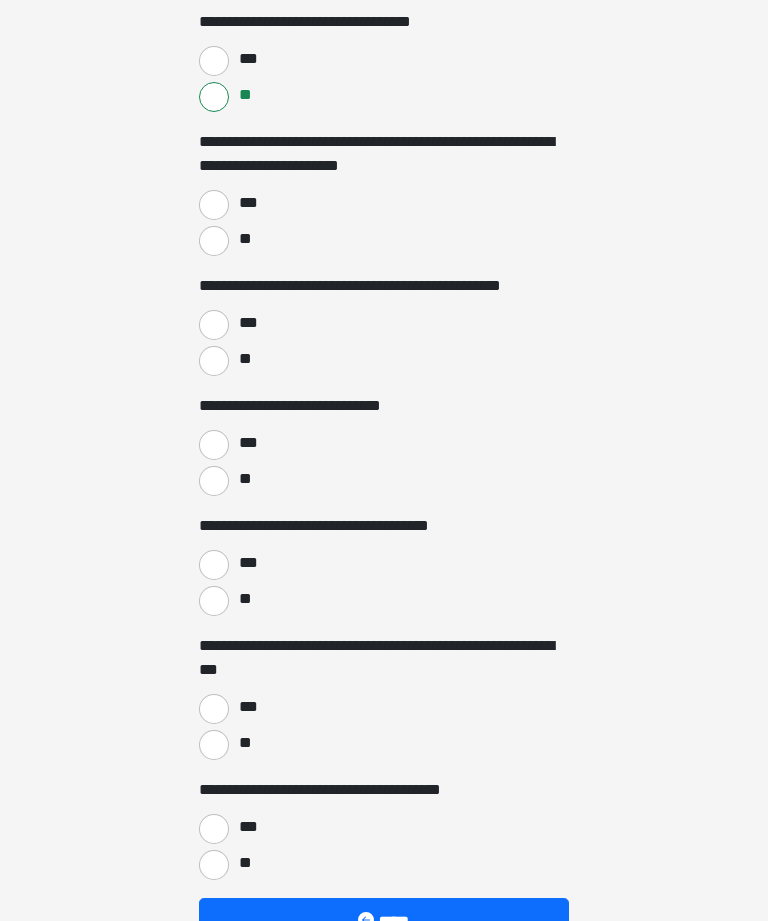 scroll, scrollTop: 3061, scrollLeft: 0, axis: vertical 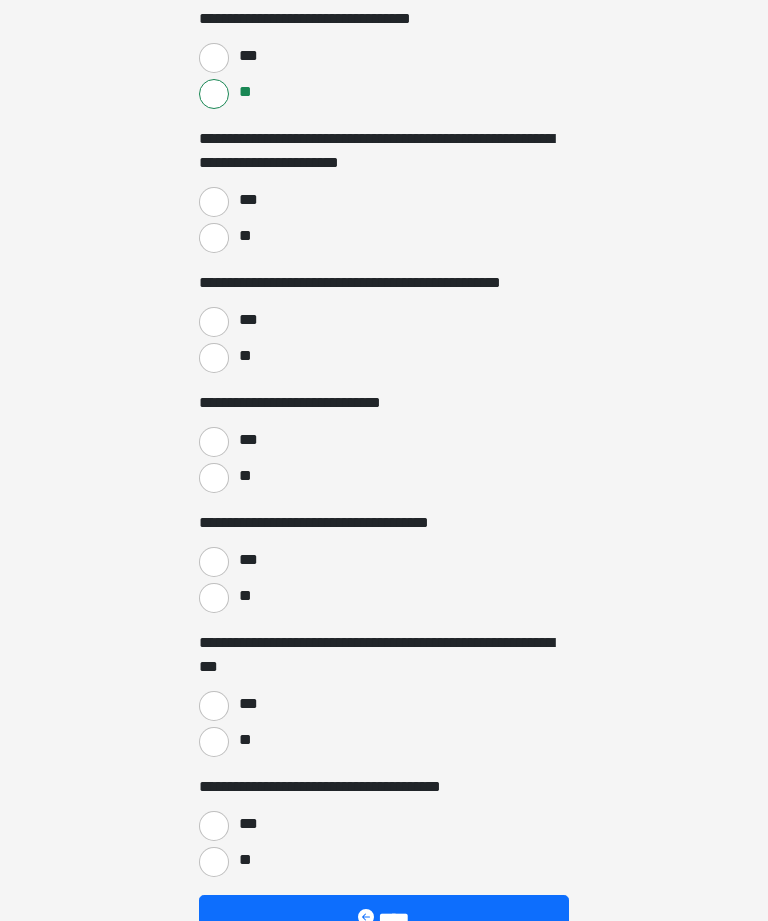 click on "**" at bounding box center (214, 239) 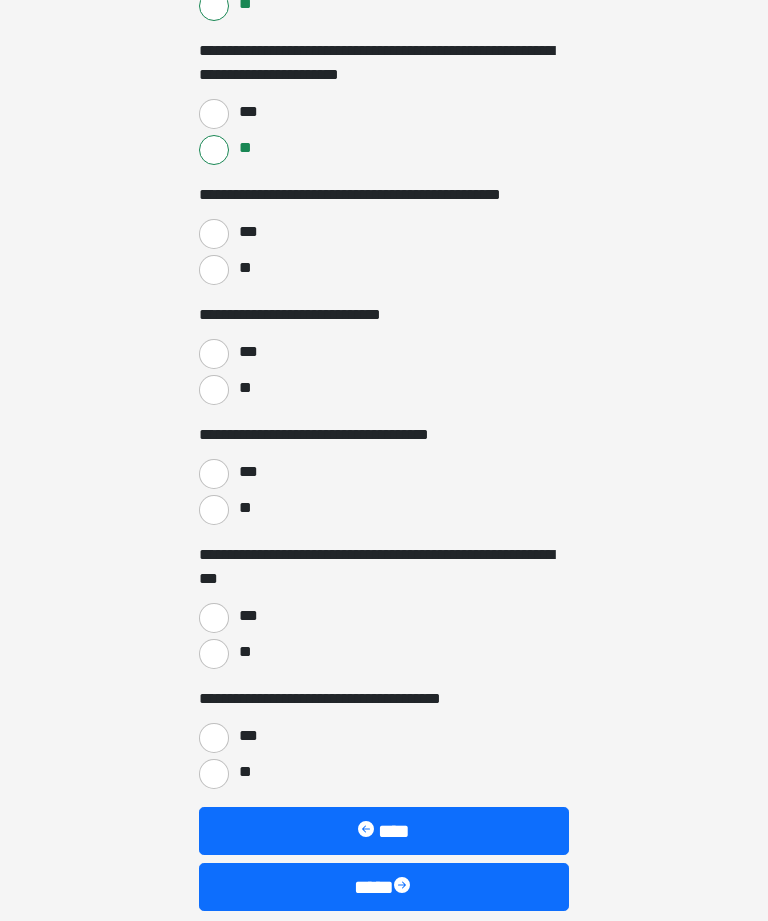 scroll, scrollTop: 3153, scrollLeft: 0, axis: vertical 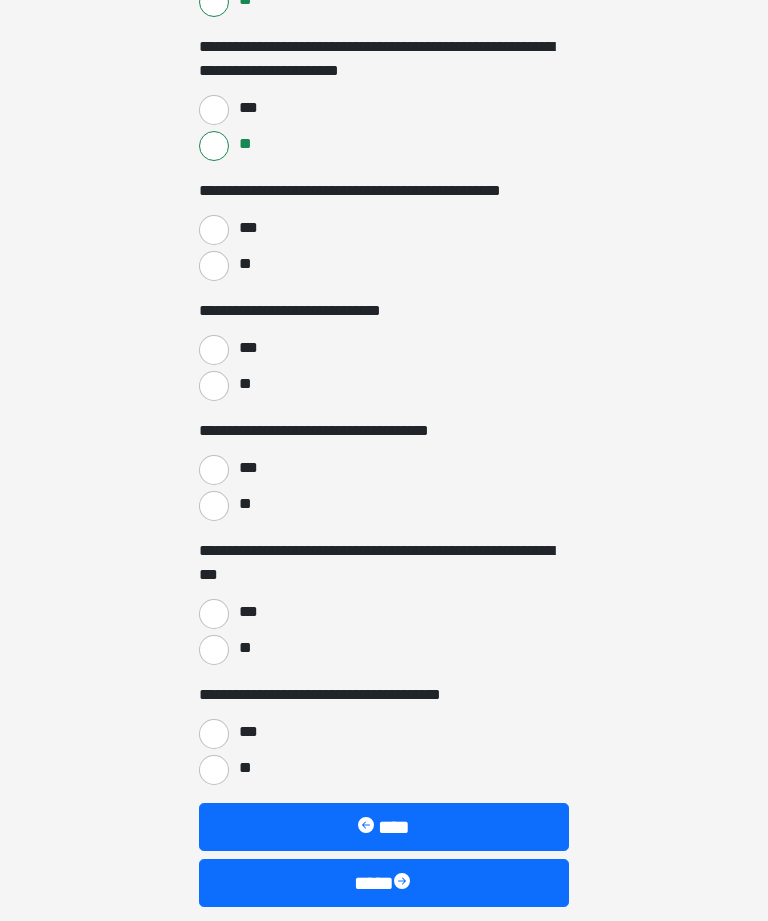 click on "**" at bounding box center [214, 267] 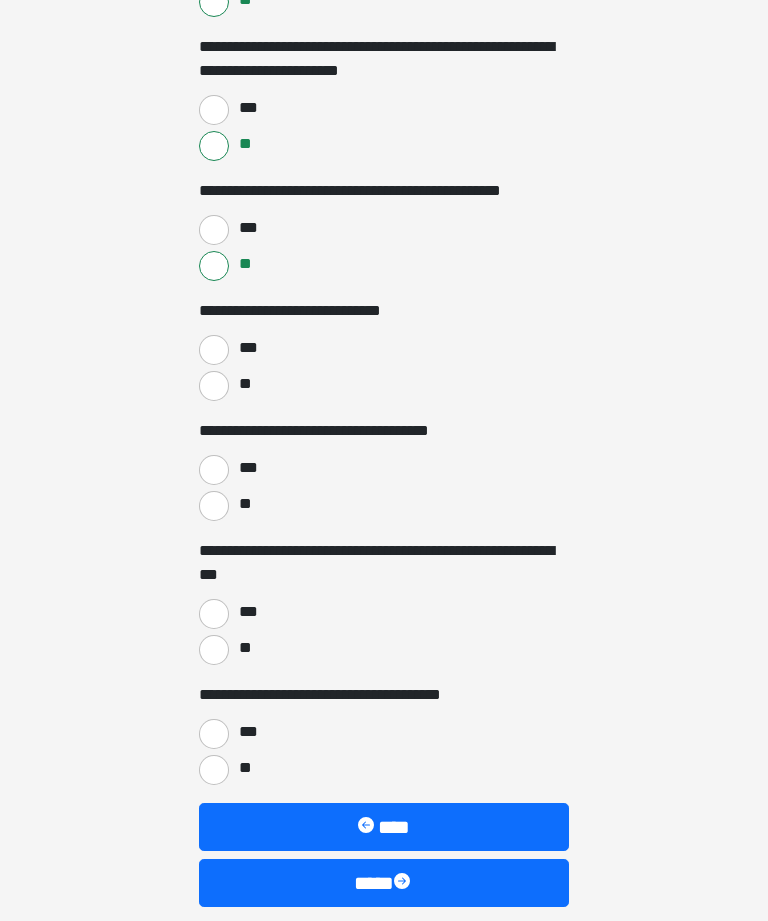 click on "**" at bounding box center [214, 386] 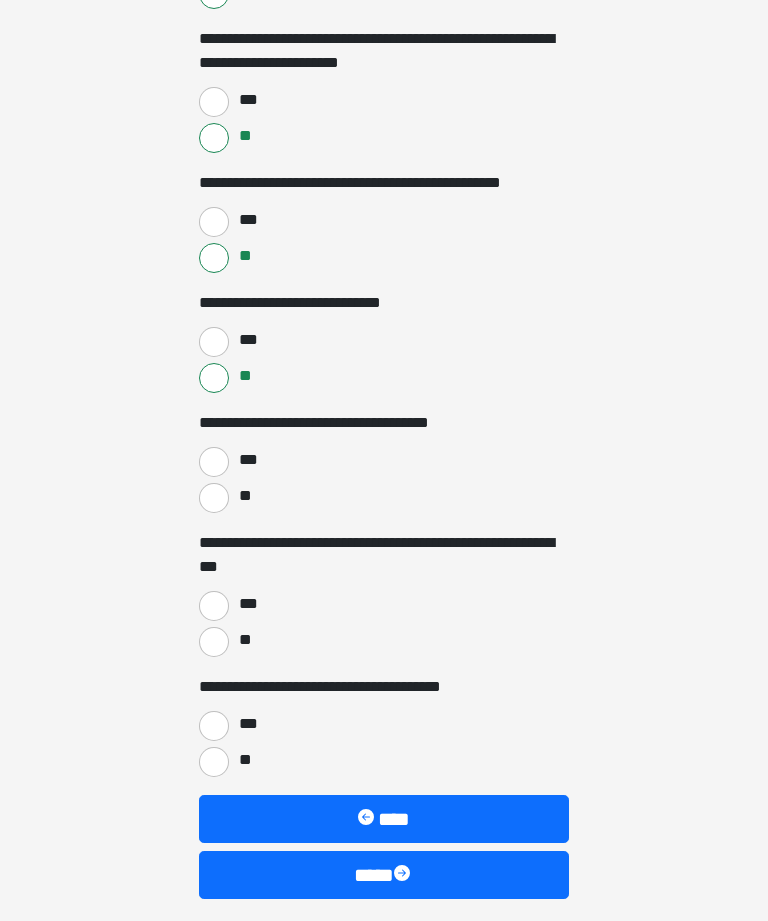 scroll, scrollTop: 3179, scrollLeft: 0, axis: vertical 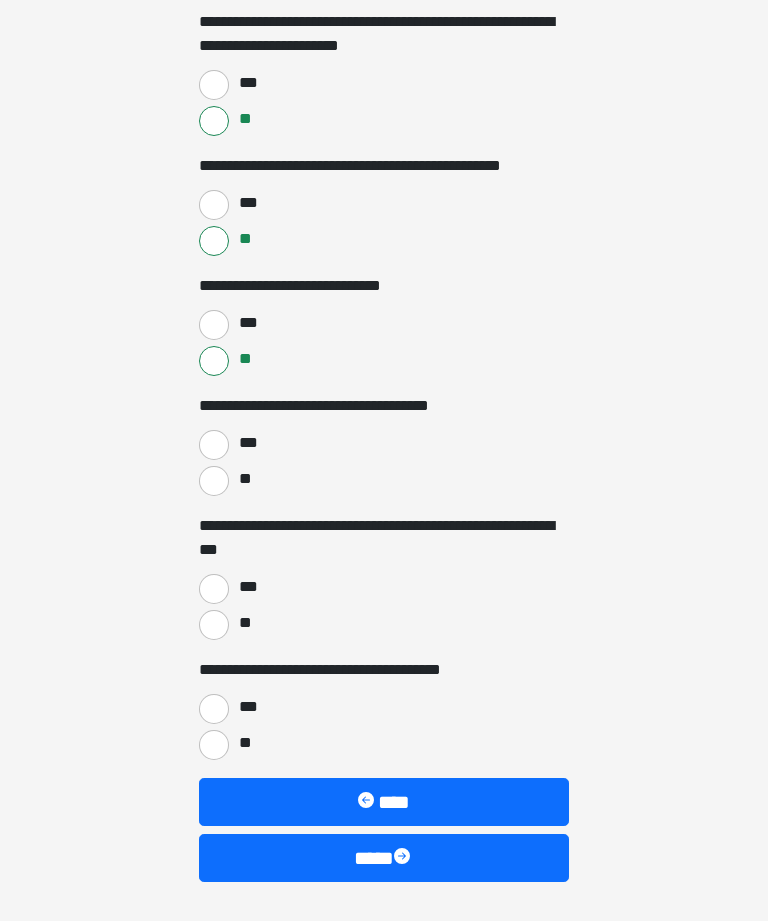 click on "**" at bounding box center [214, 481] 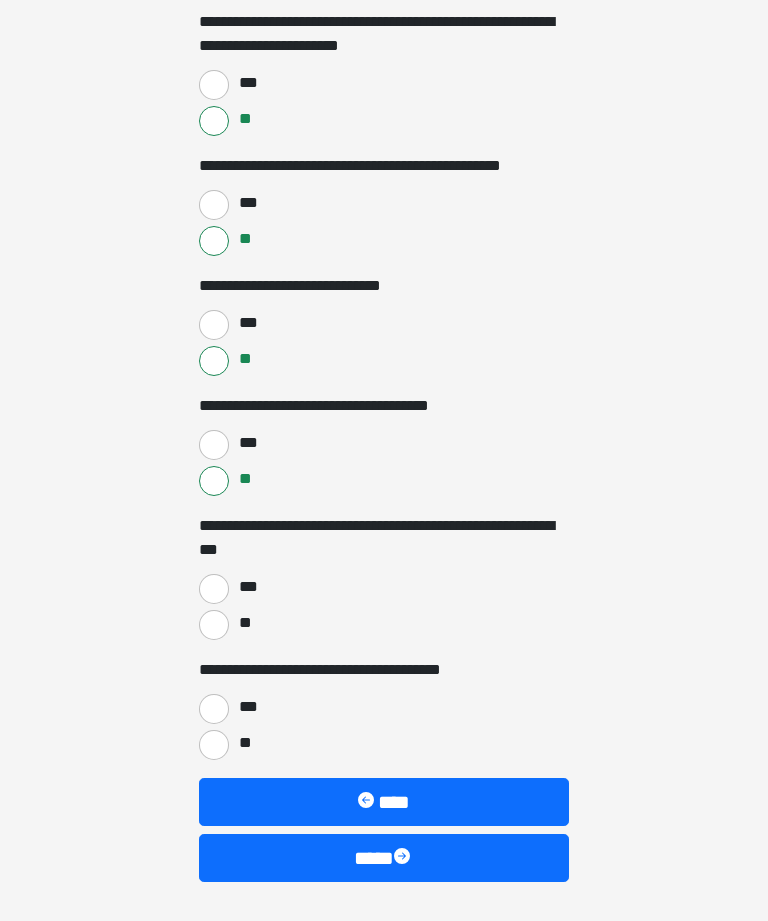 click on "**" at bounding box center (214, 625) 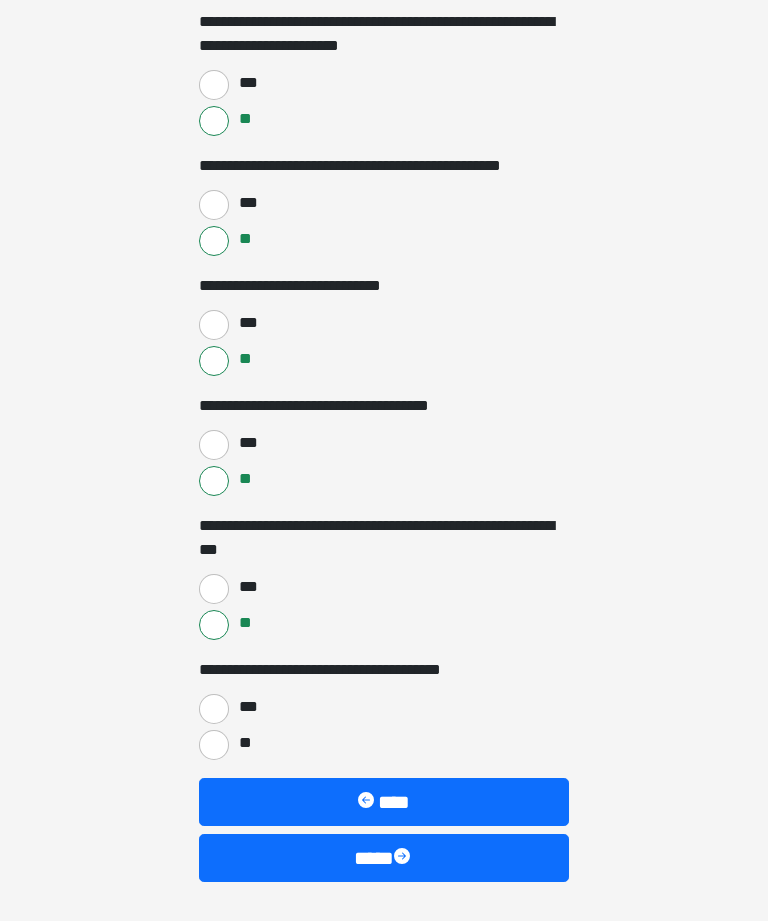 click on "**" at bounding box center [214, 745] 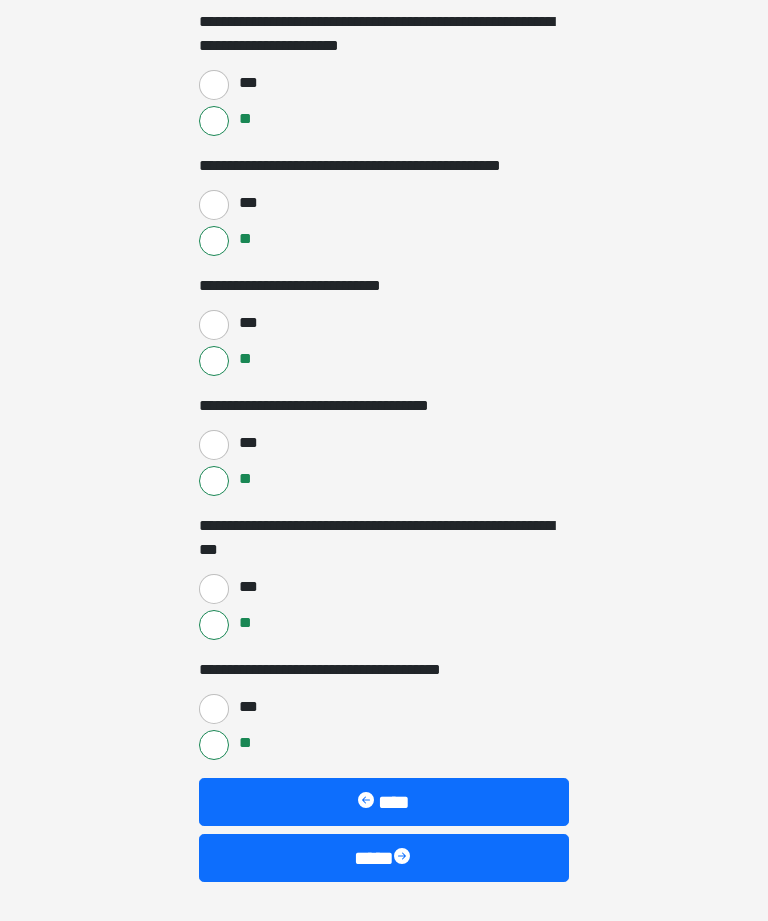 click at bounding box center [404, 858] 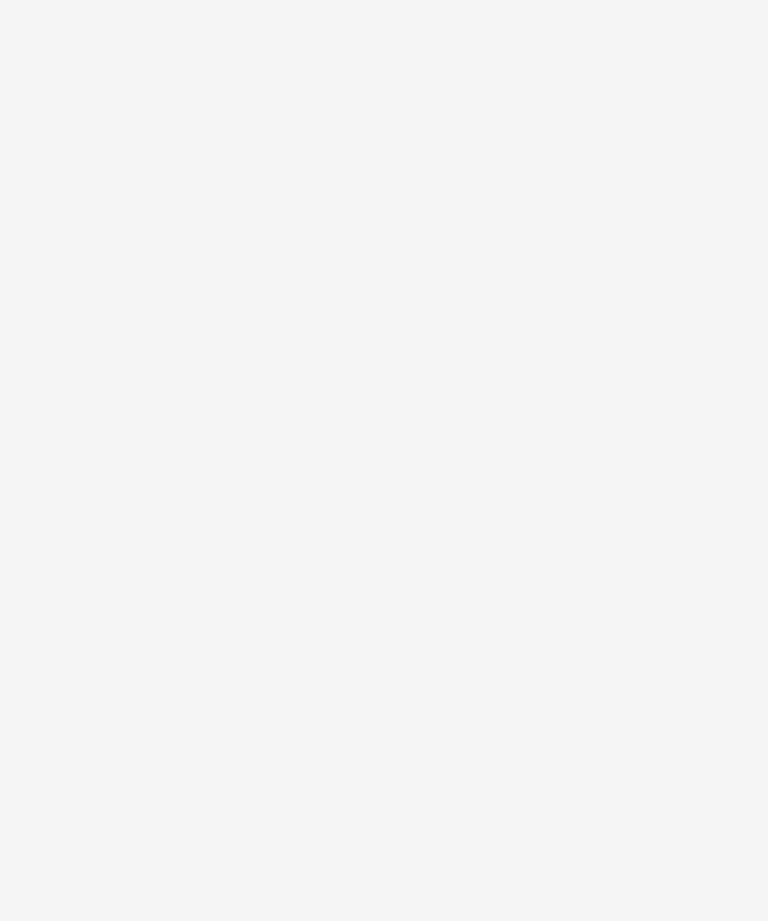 scroll, scrollTop: 0, scrollLeft: 0, axis: both 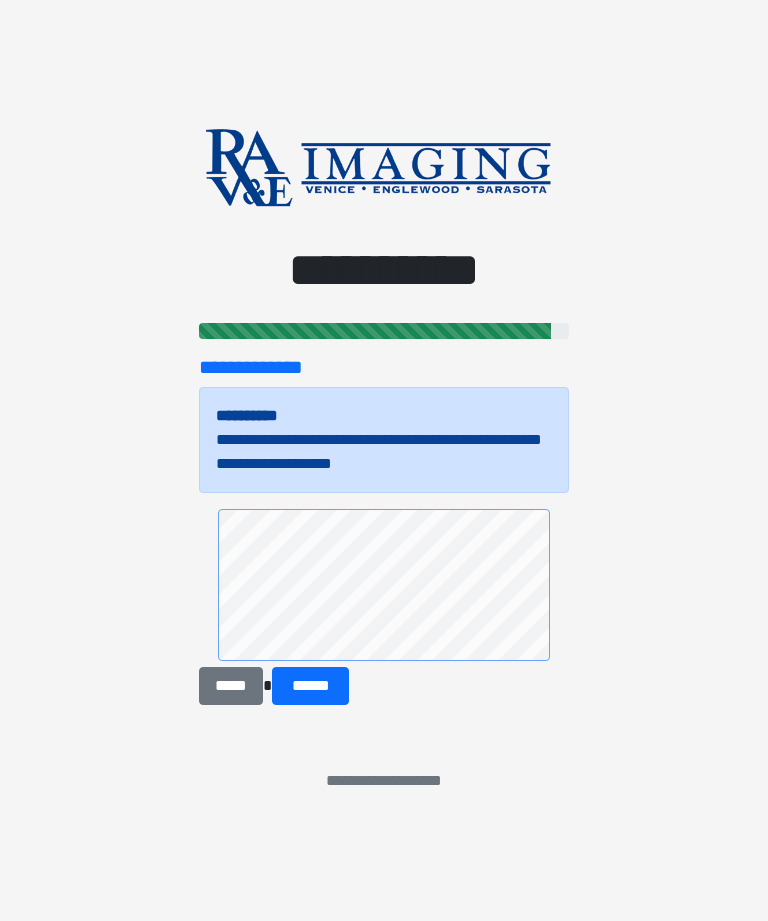 click on "******" at bounding box center (310, 686) 